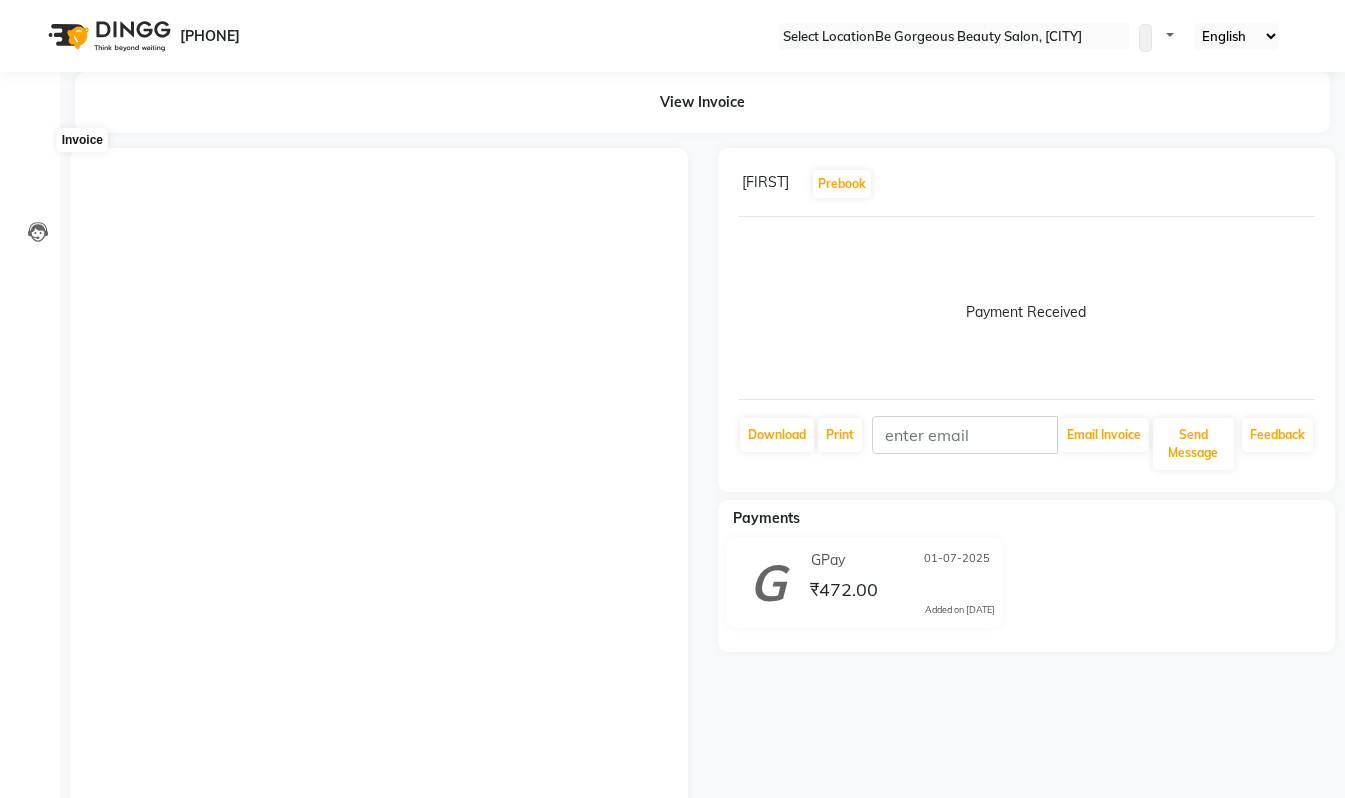 scroll, scrollTop: 0, scrollLeft: 0, axis: both 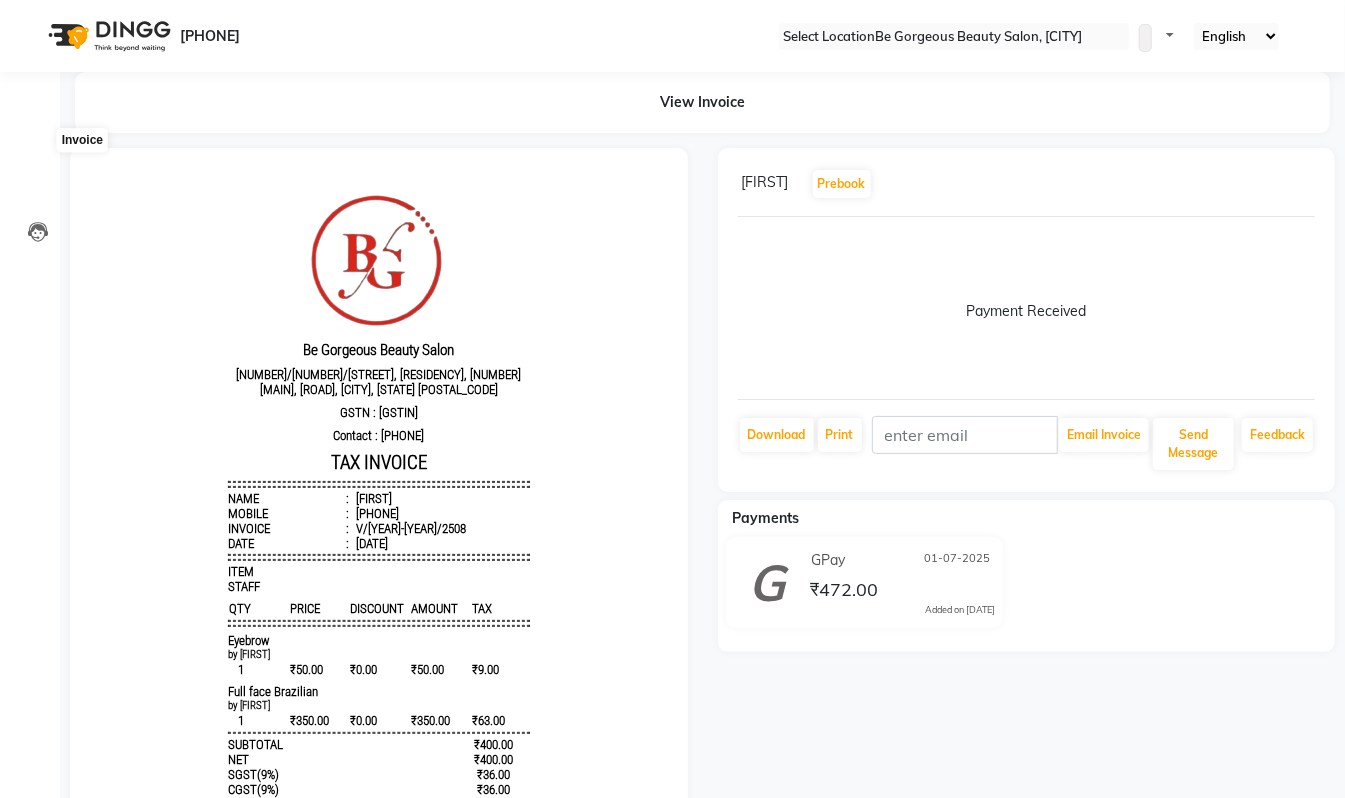 click at bounding box center [38, 151] 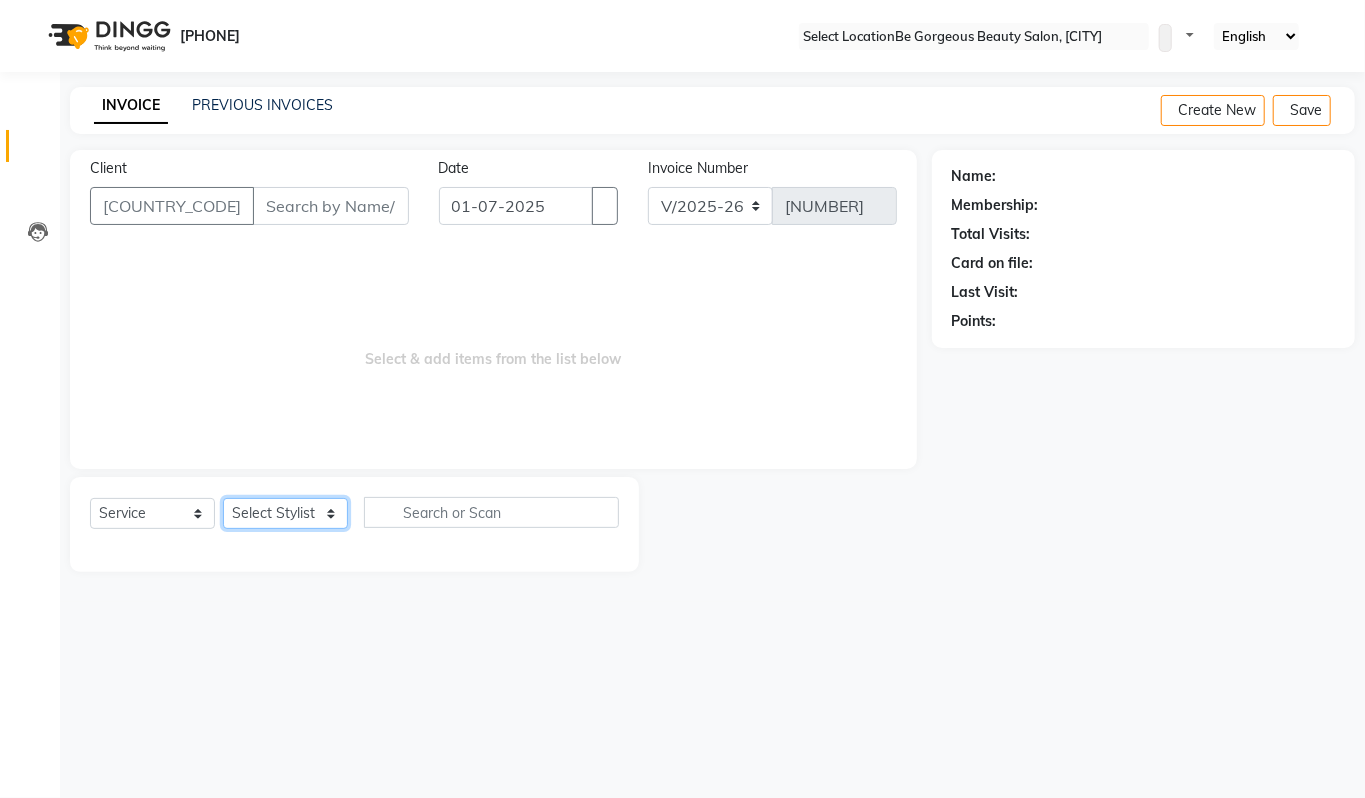 click on "Select Stylist [FIRST] [FIRST] [FIRST] [FIRST] [FIRST] [FIRST] [FIRST] [FIRST] [FIRST]" at bounding box center (285, 513) 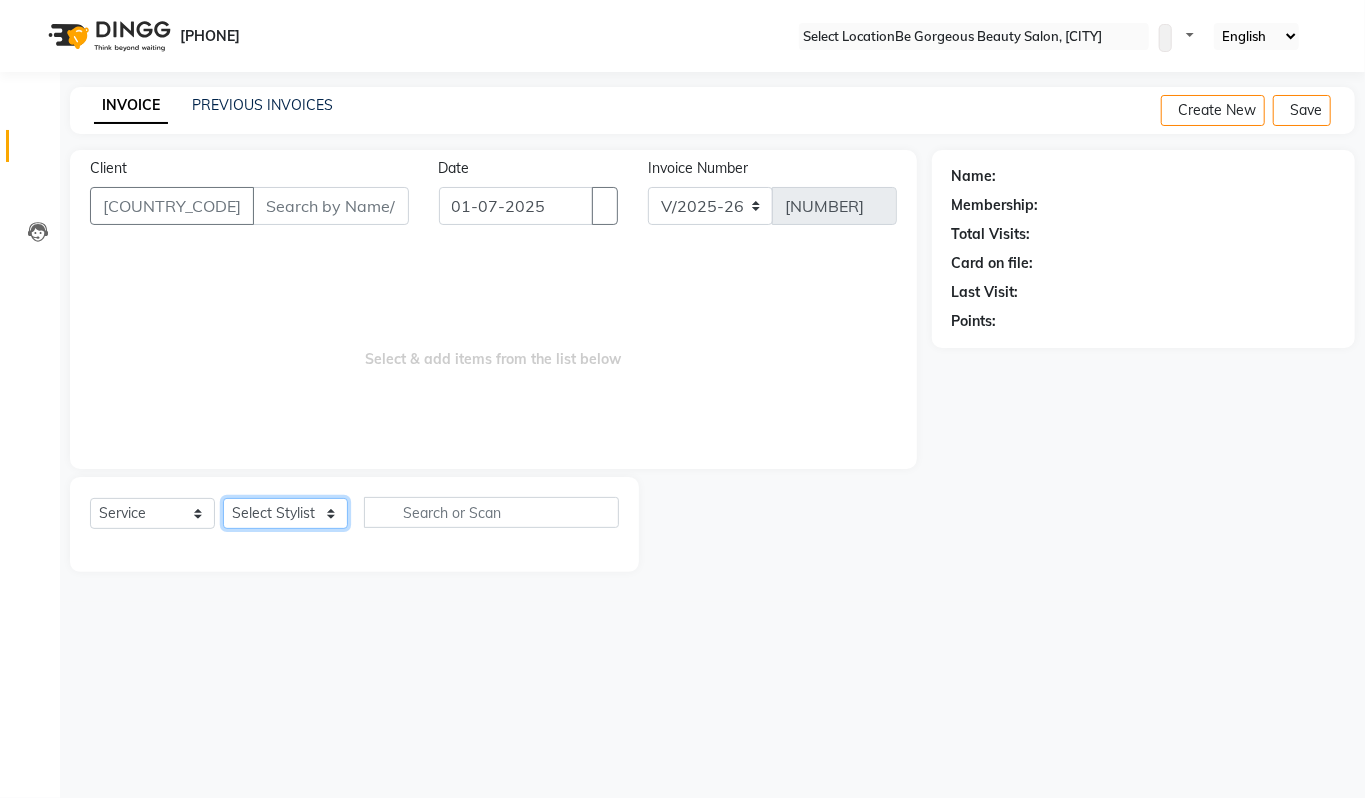 select on "[PHONE]" 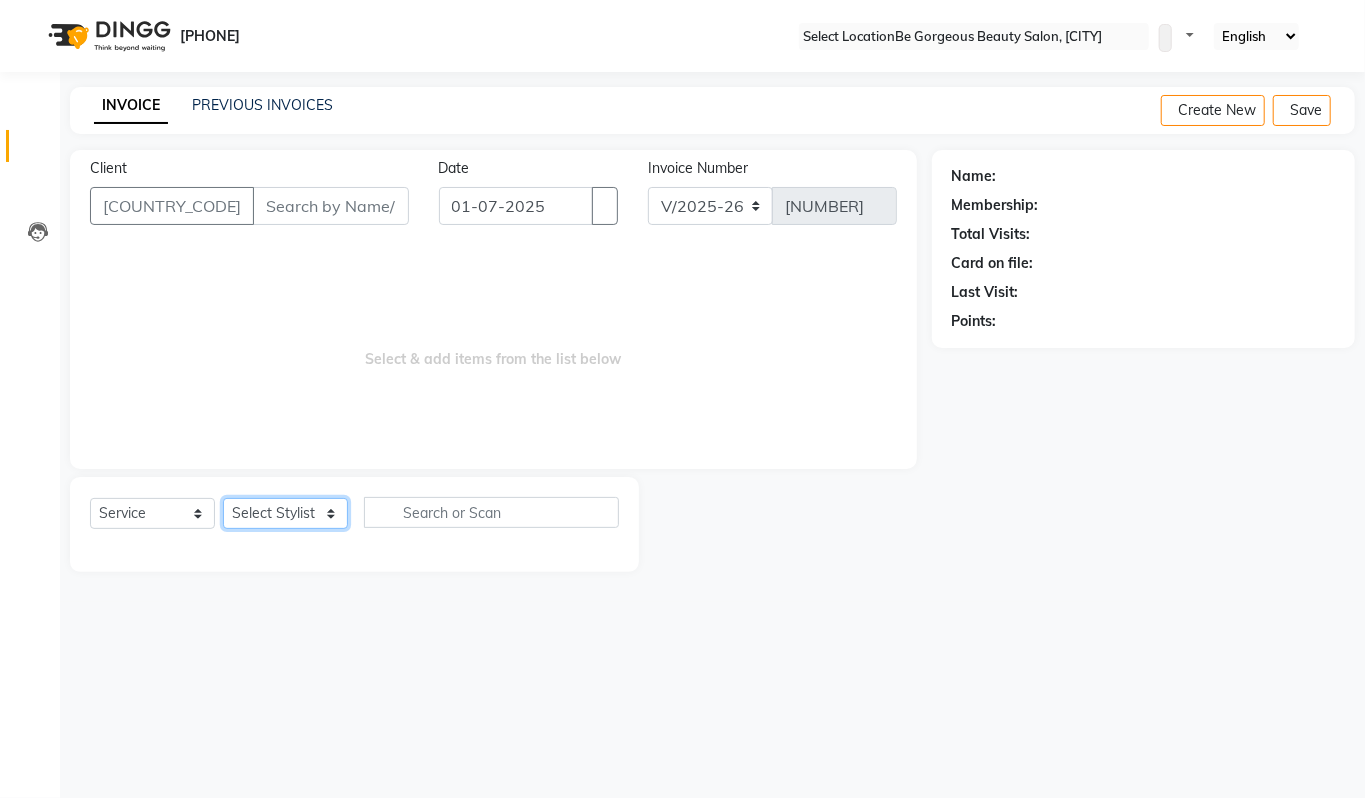 click on "Select Stylist [FIRST] [FIRST] [FIRST] [FIRST] [FIRST] [FIRST] [FIRST] [FIRST] [FIRST]" at bounding box center [285, 513] 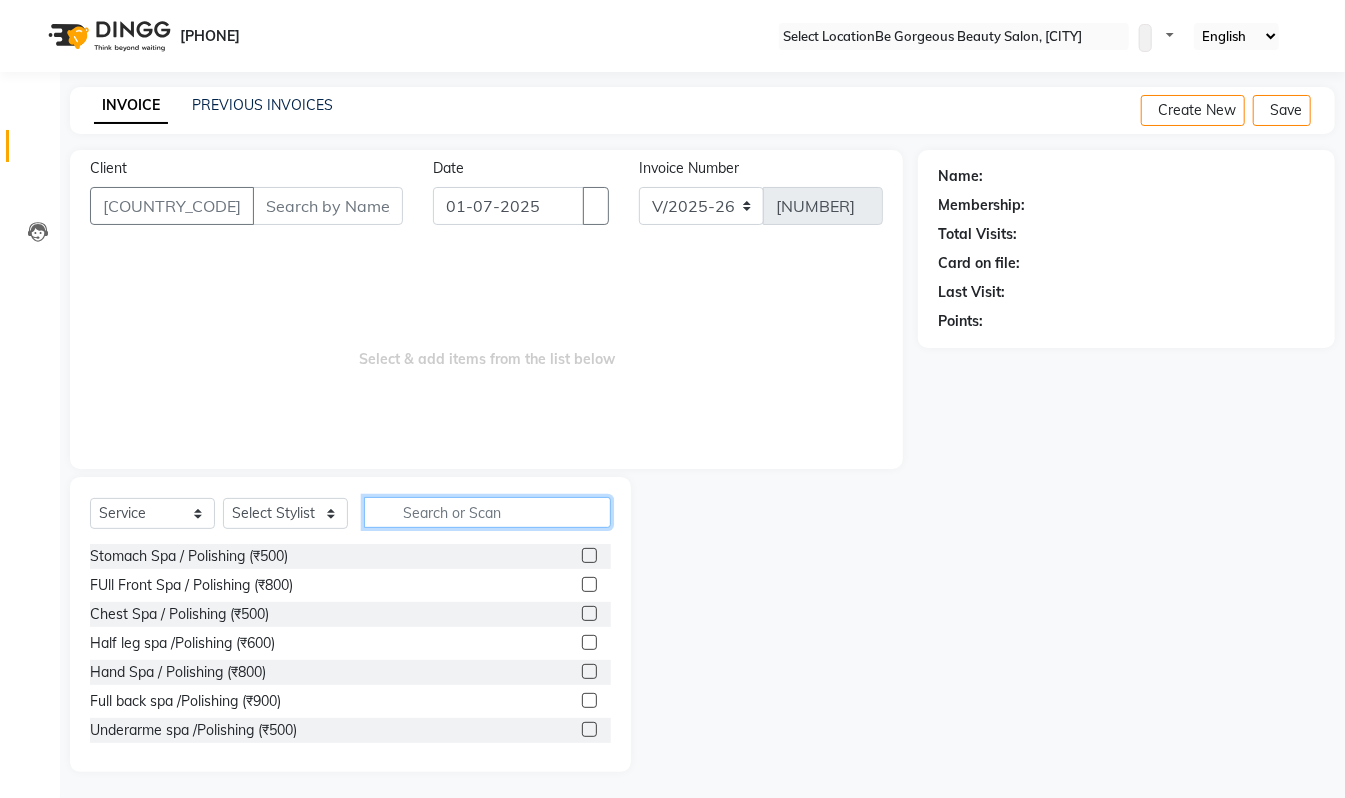 click at bounding box center (487, 512) 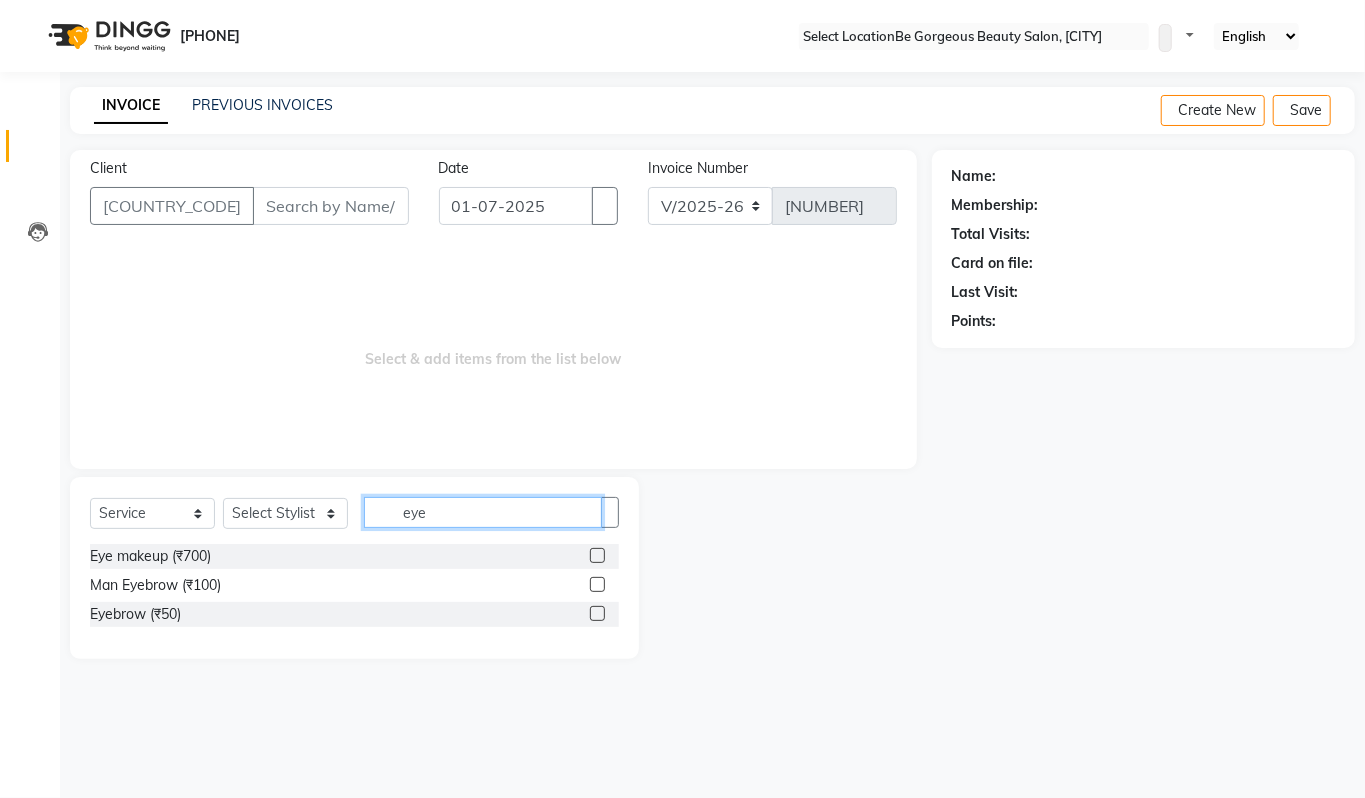type on "eye" 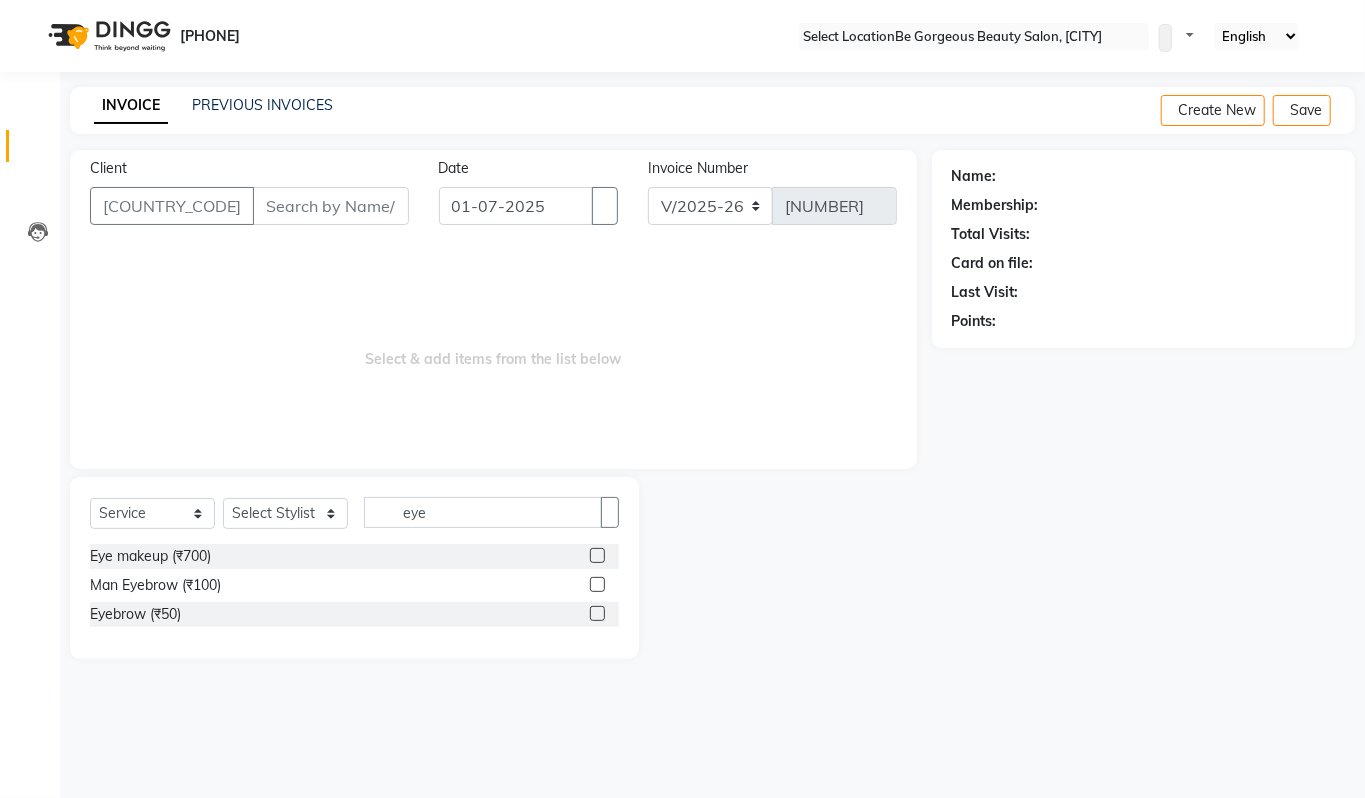 click at bounding box center [597, 613] 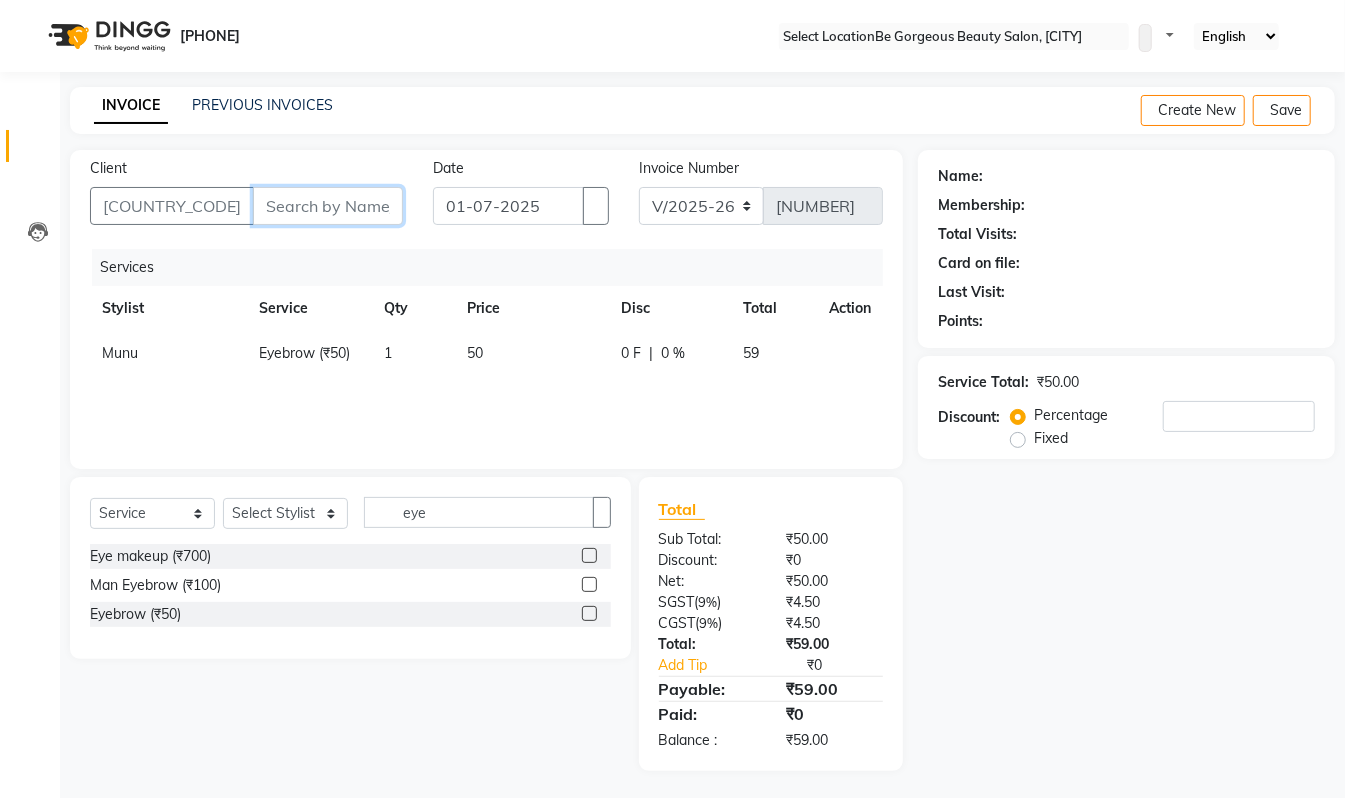click on "Client" at bounding box center (328, 206) 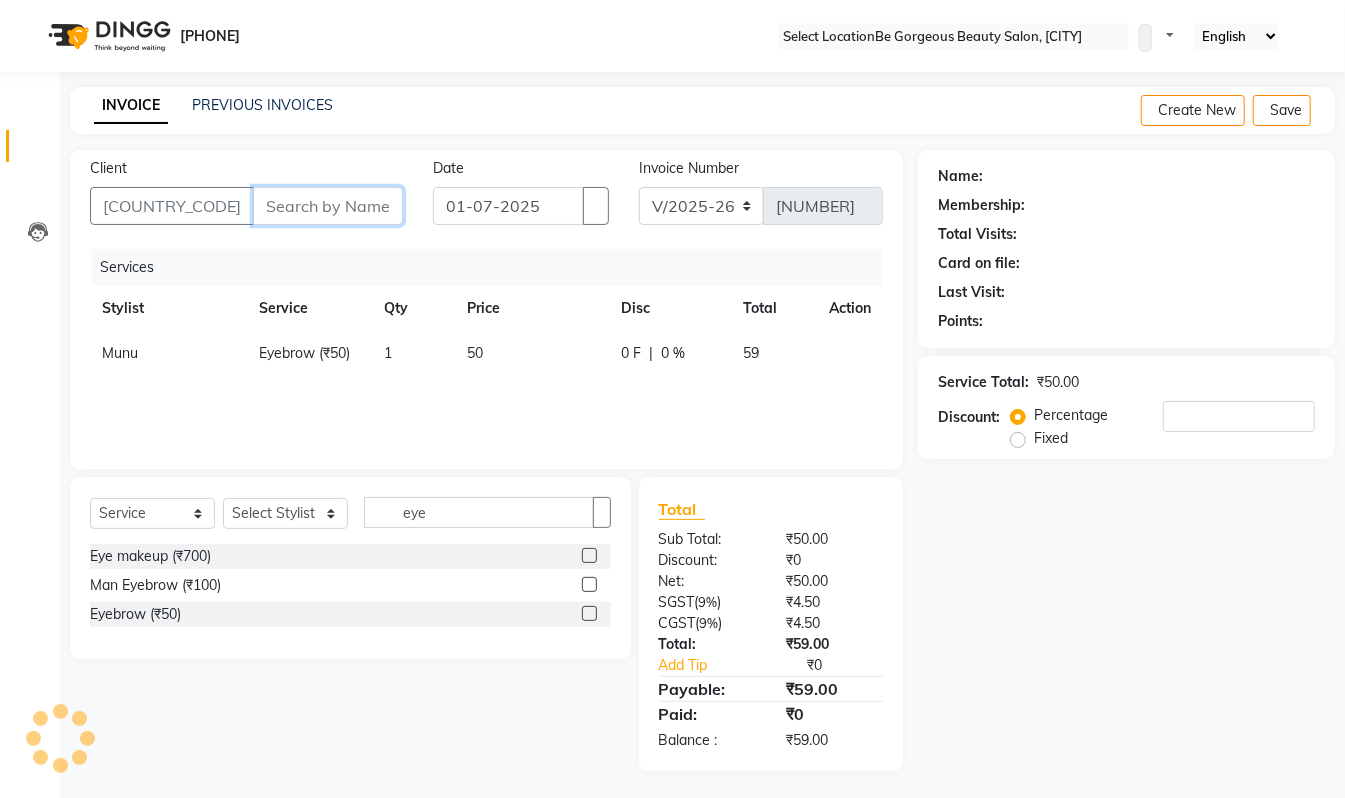 click on "Client" at bounding box center [328, 206] 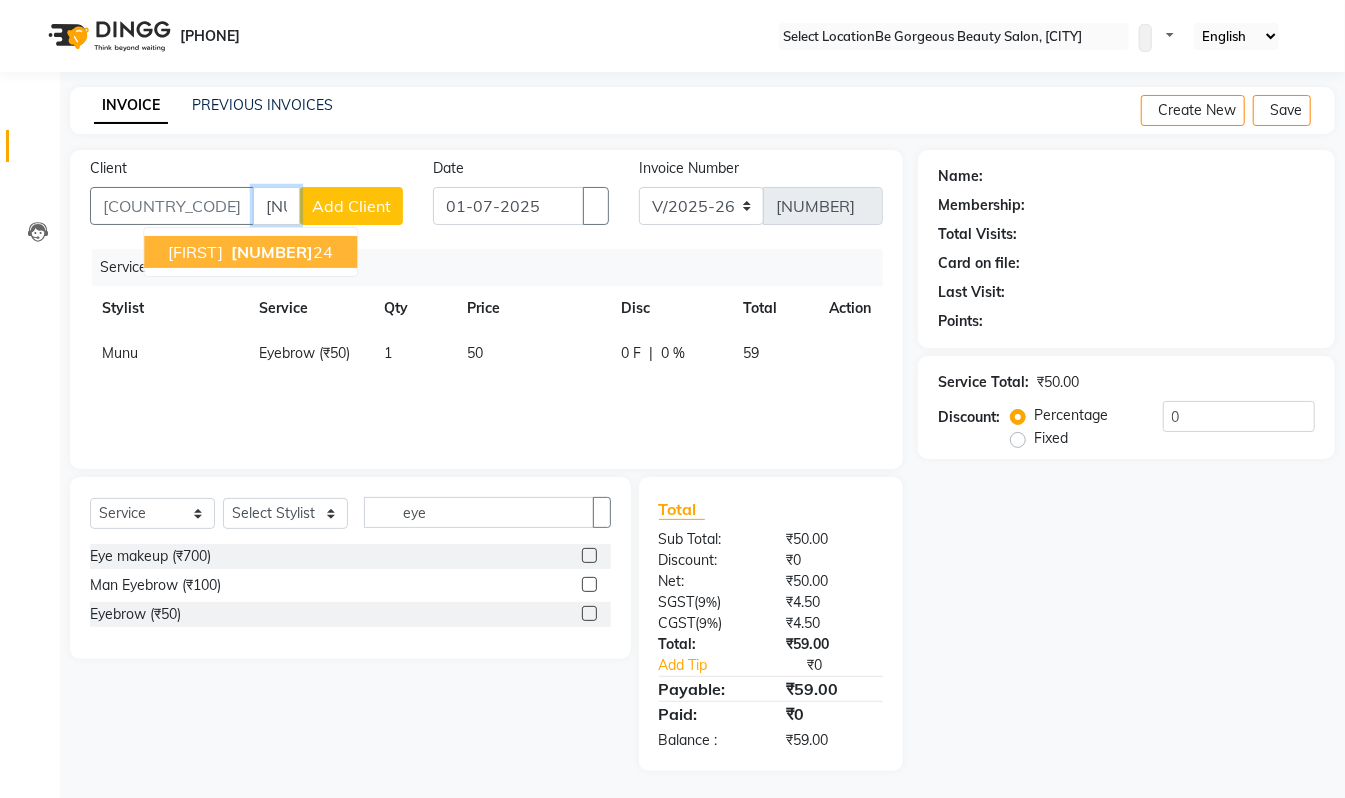 click on "[NUMBER]" at bounding box center [272, 252] 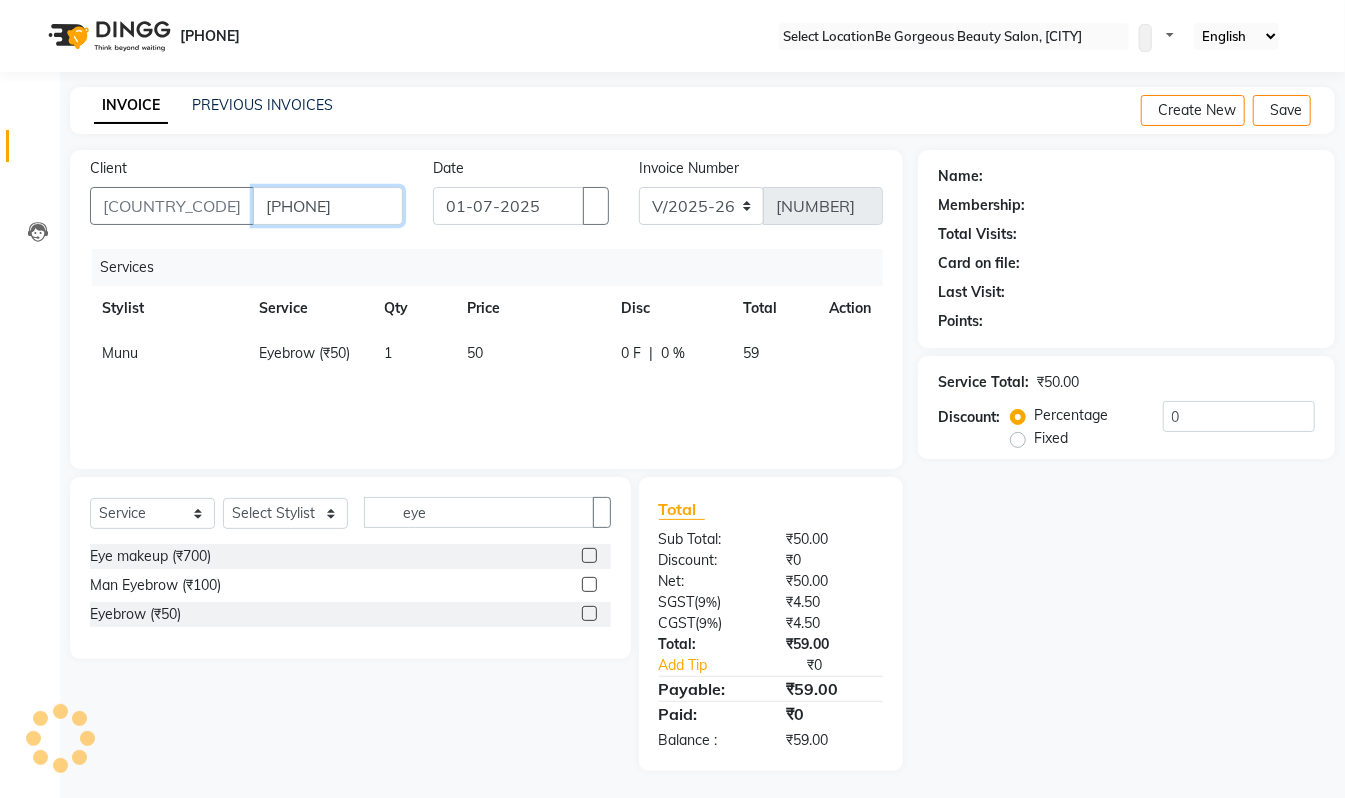 type on "[PHONE]" 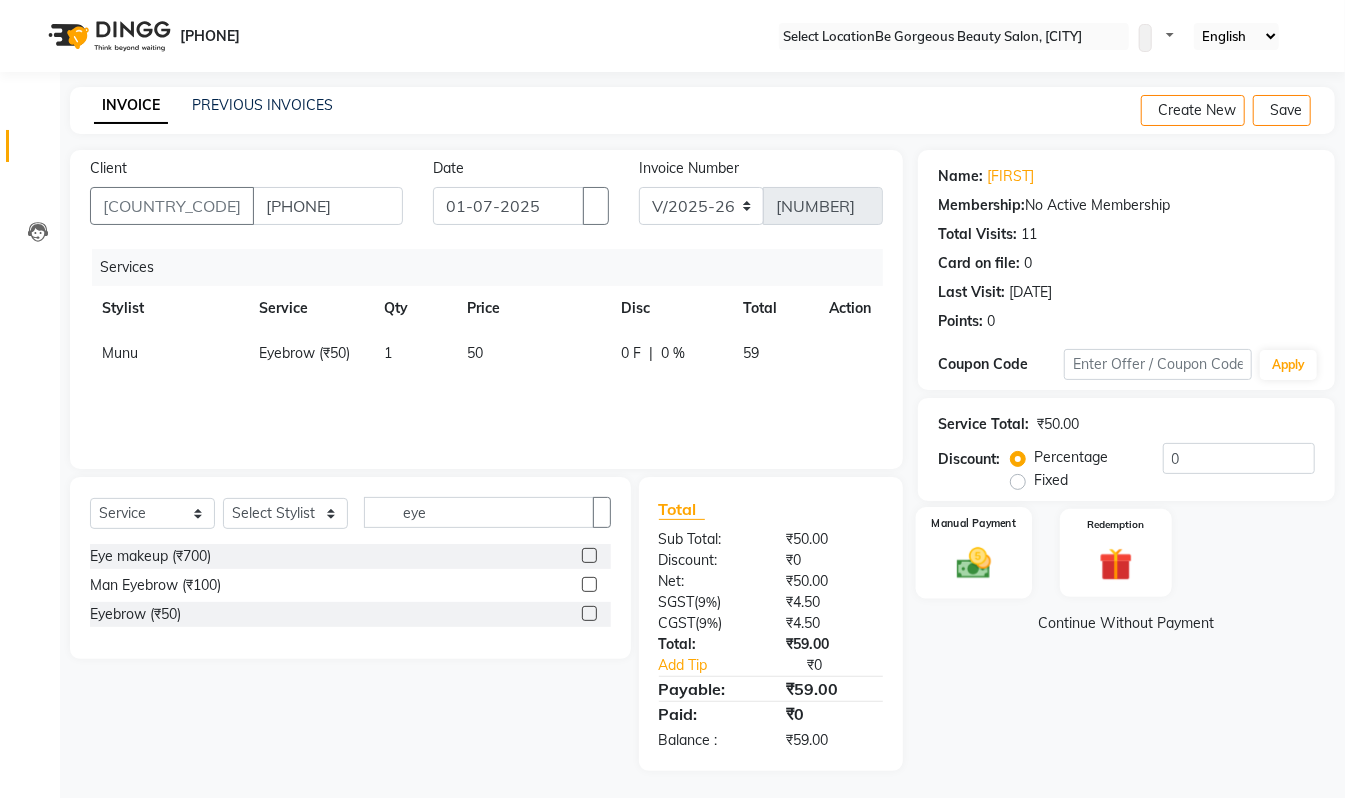click at bounding box center (974, 563) 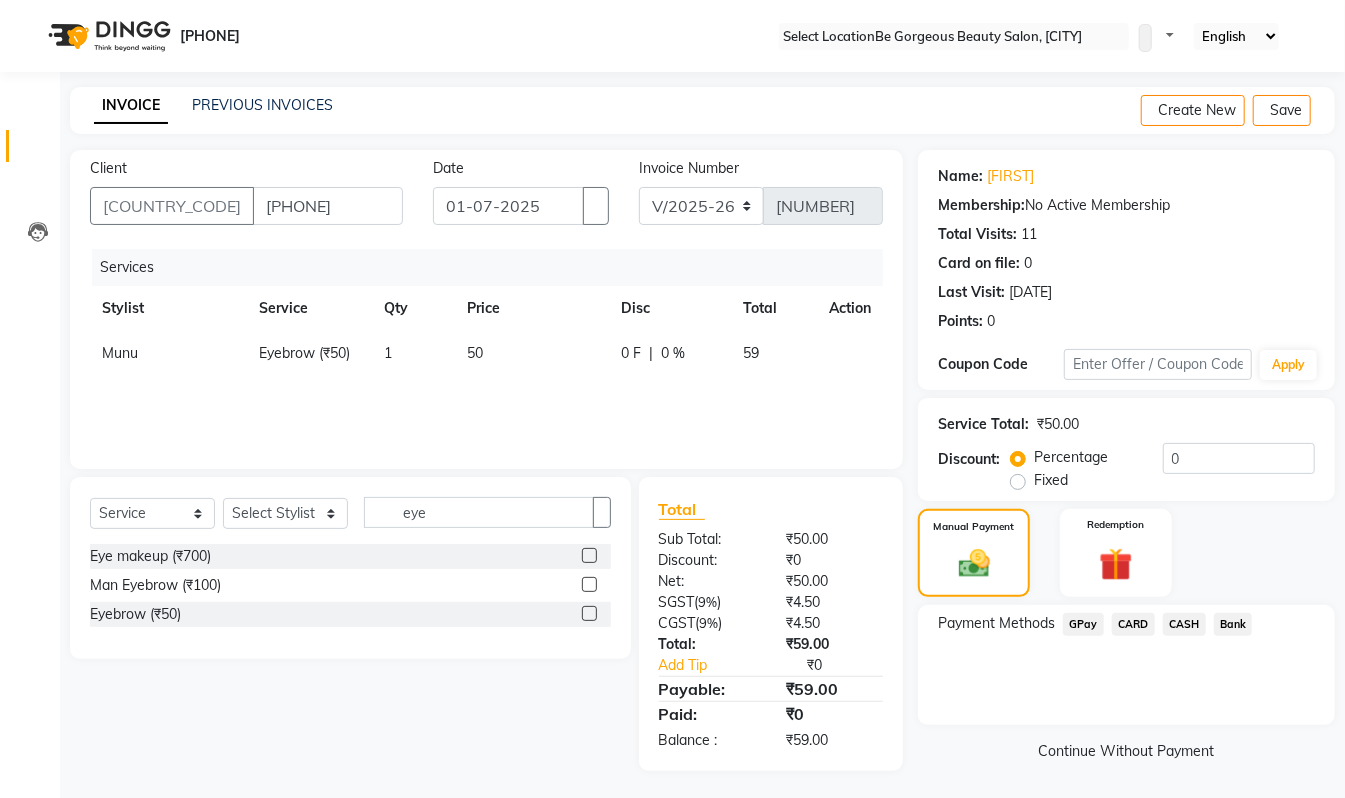click on "GPay" at bounding box center (1083, 624) 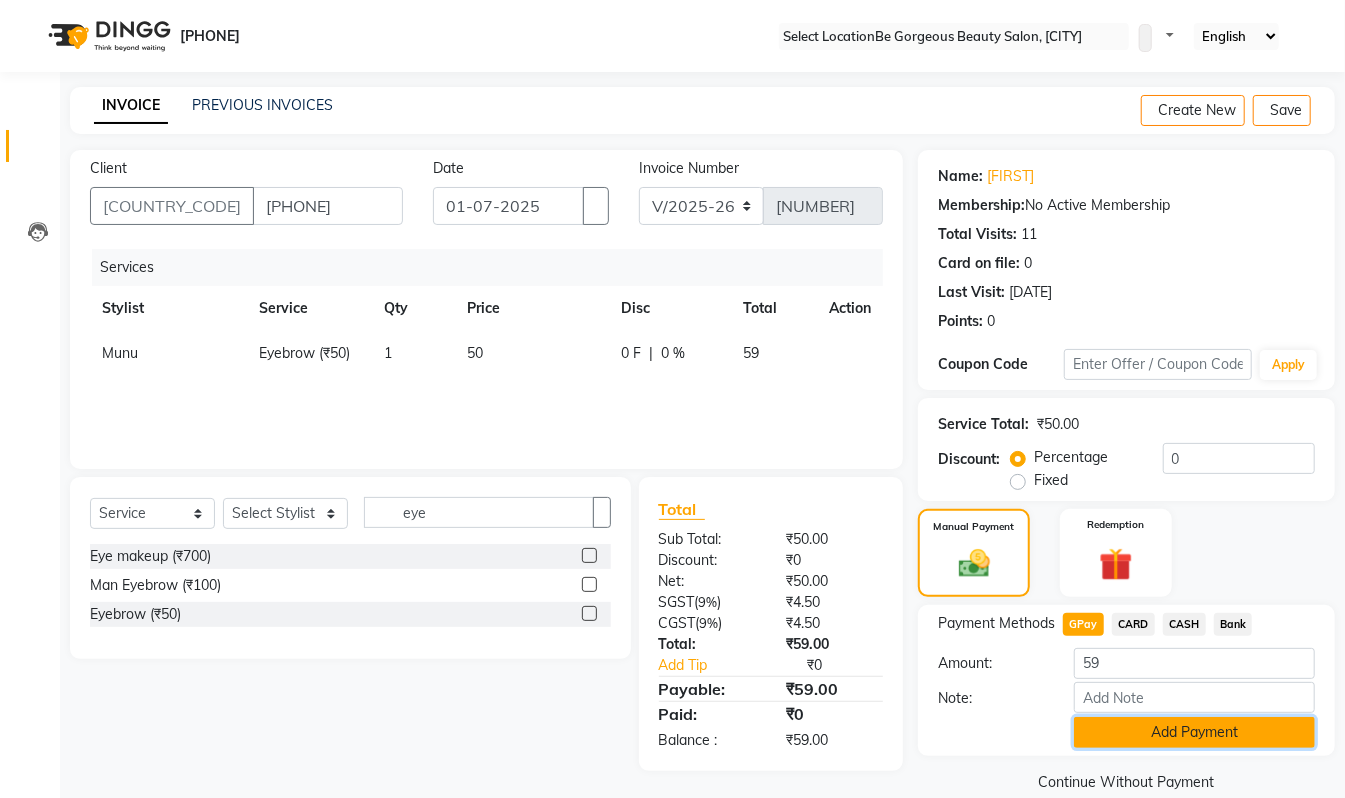 click on "Add Payment" at bounding box center (1194, 732) 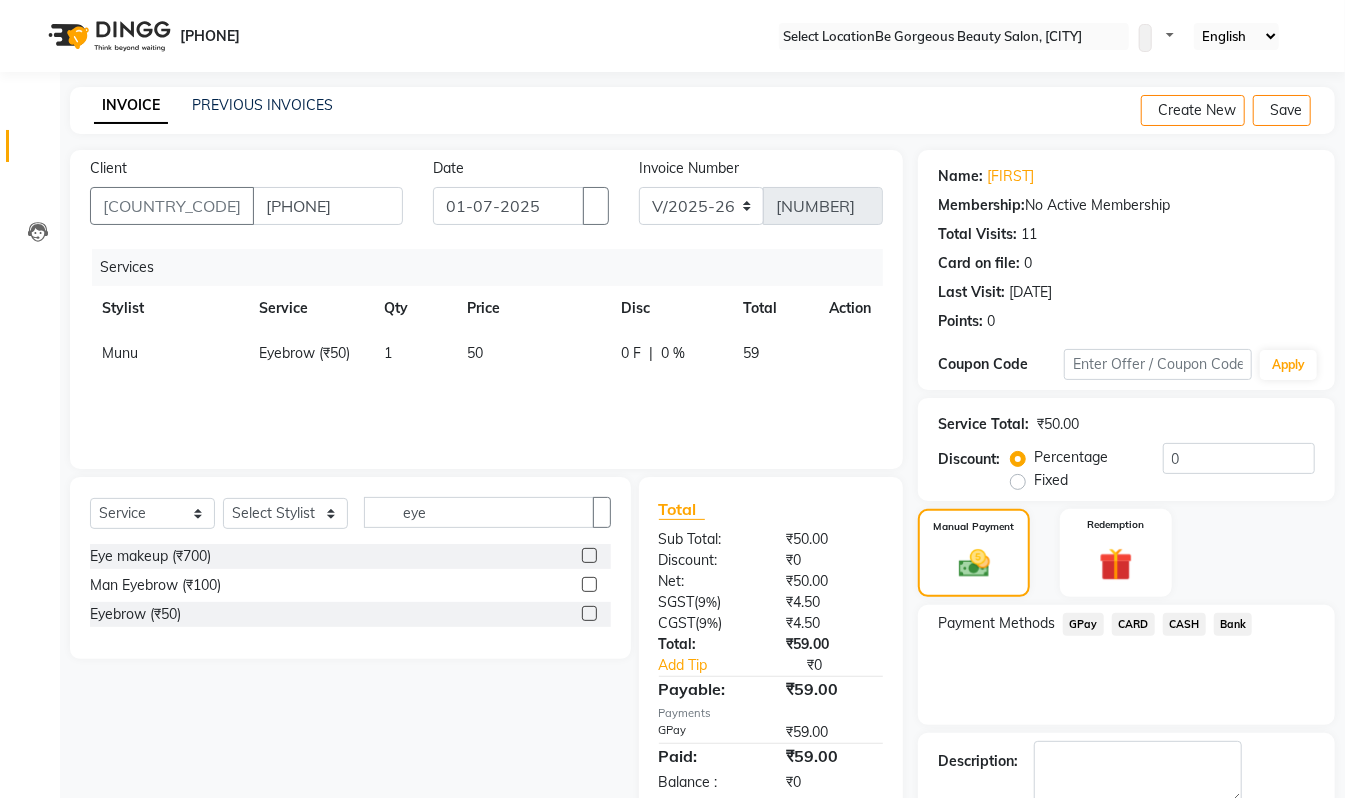 scroll, scrollTop: 118, scrollLeft: 0, axis: vertical 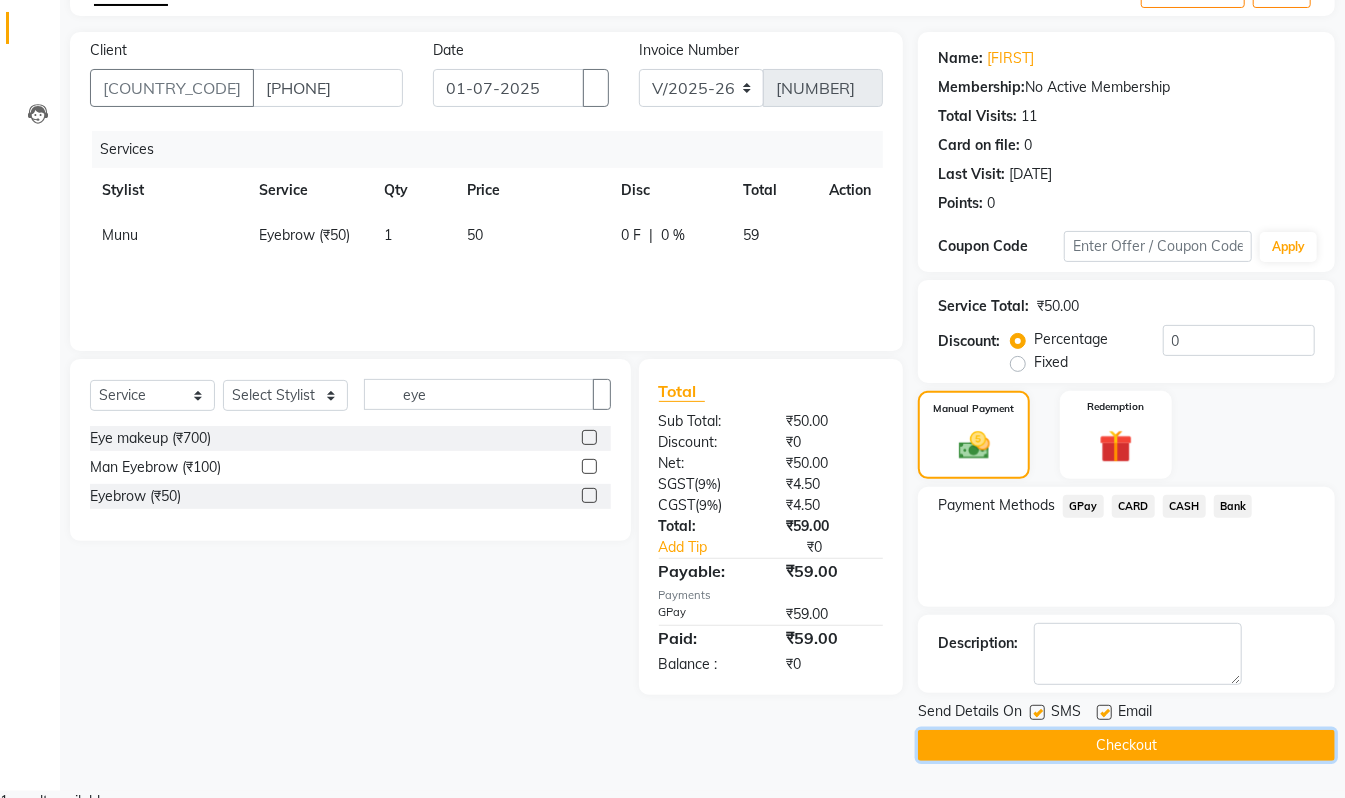 click on "Checkout" at bounding box center (1126, 745) 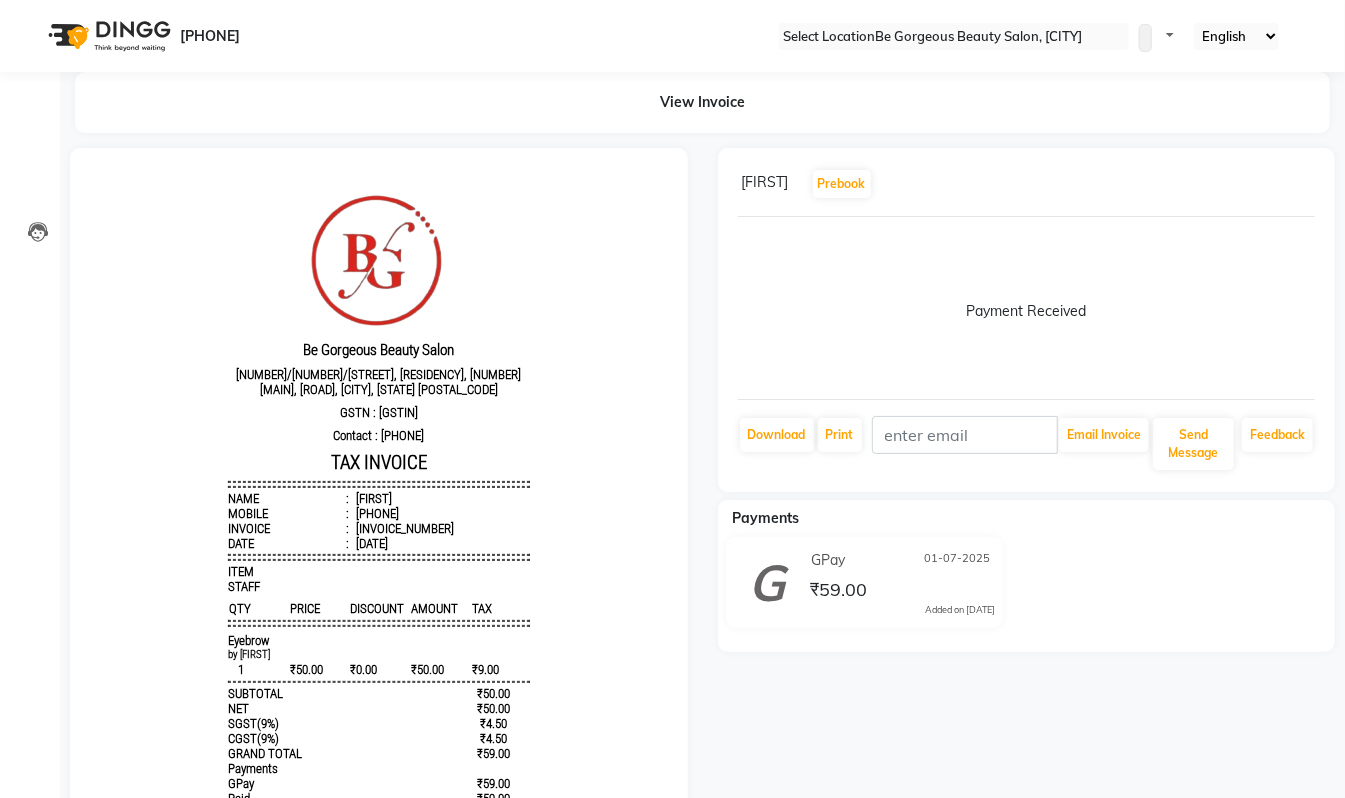 scroll, scrollTop: 0, scrollLeft: 0, axis: both 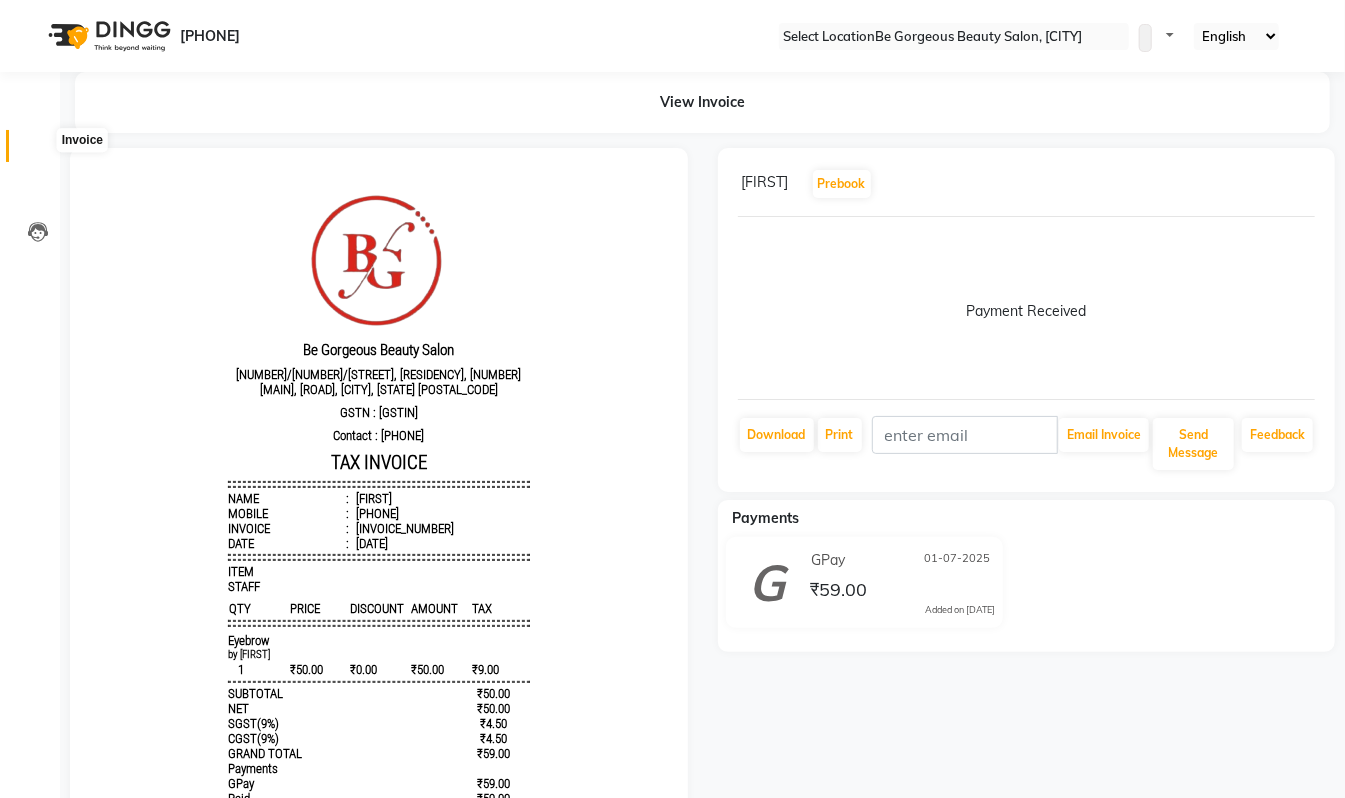 click at bounding box center [37, 151] 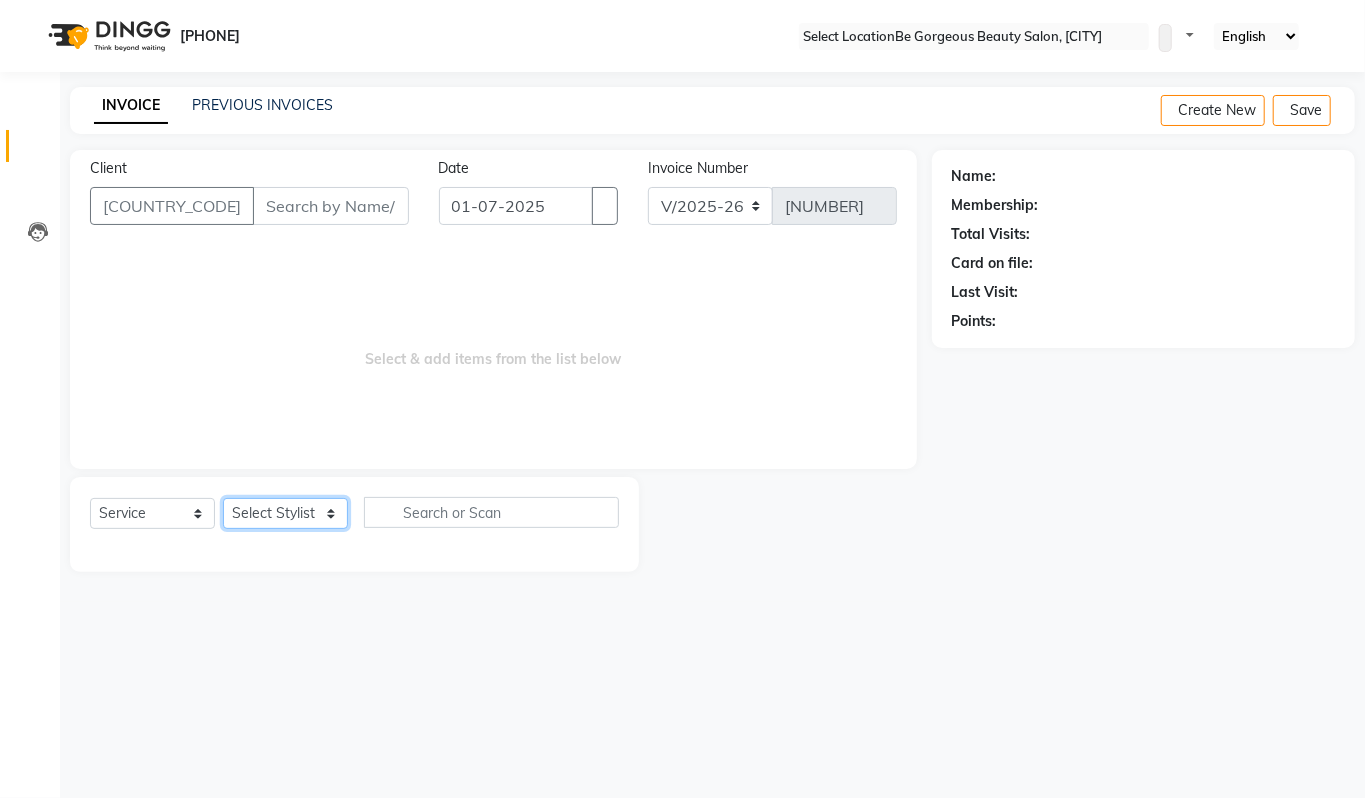 click on "Select Stylist [FIRST] [FIRST] [FIRST] [FIRST] [FIRST] [FIRST] [FIRST] [FIRST] [FIRST]" at bounding box center [285, 513] 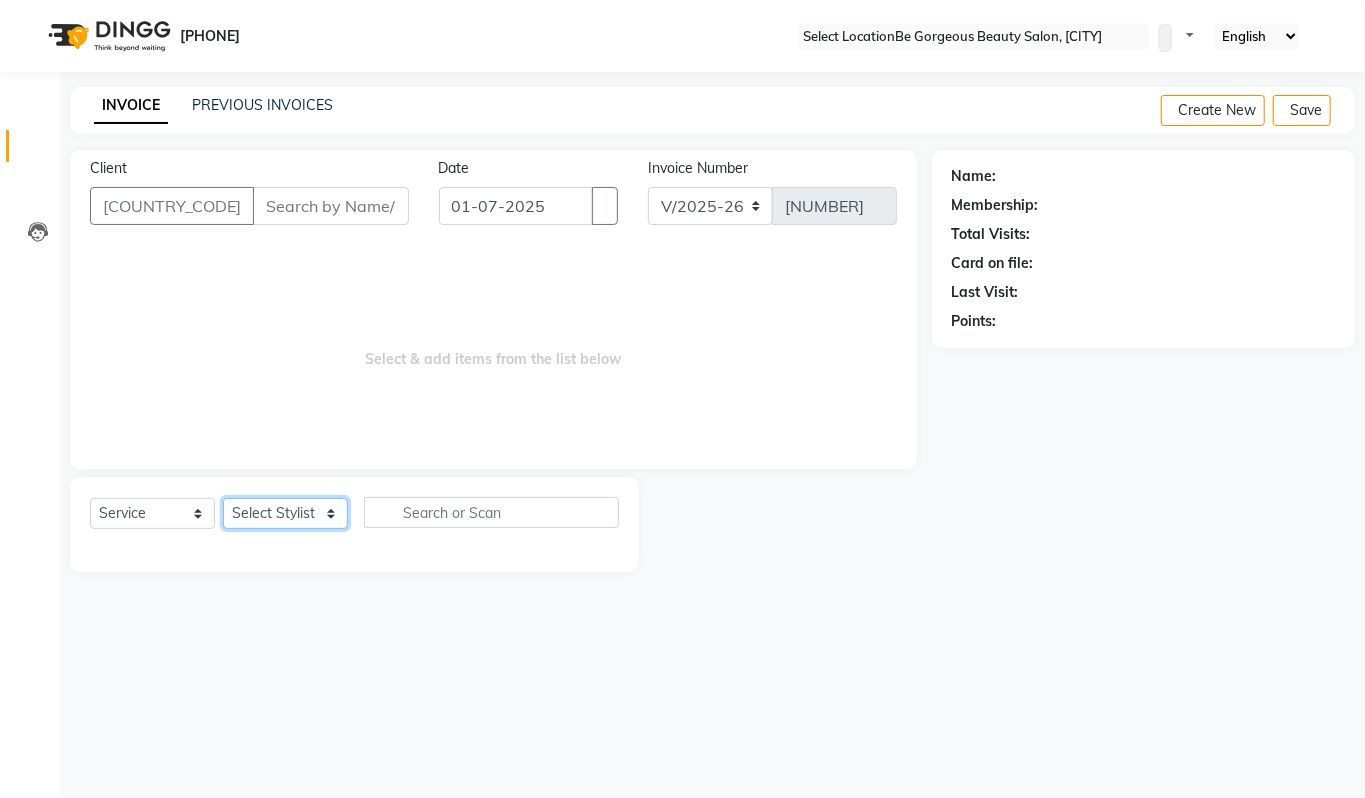 select on "36204" 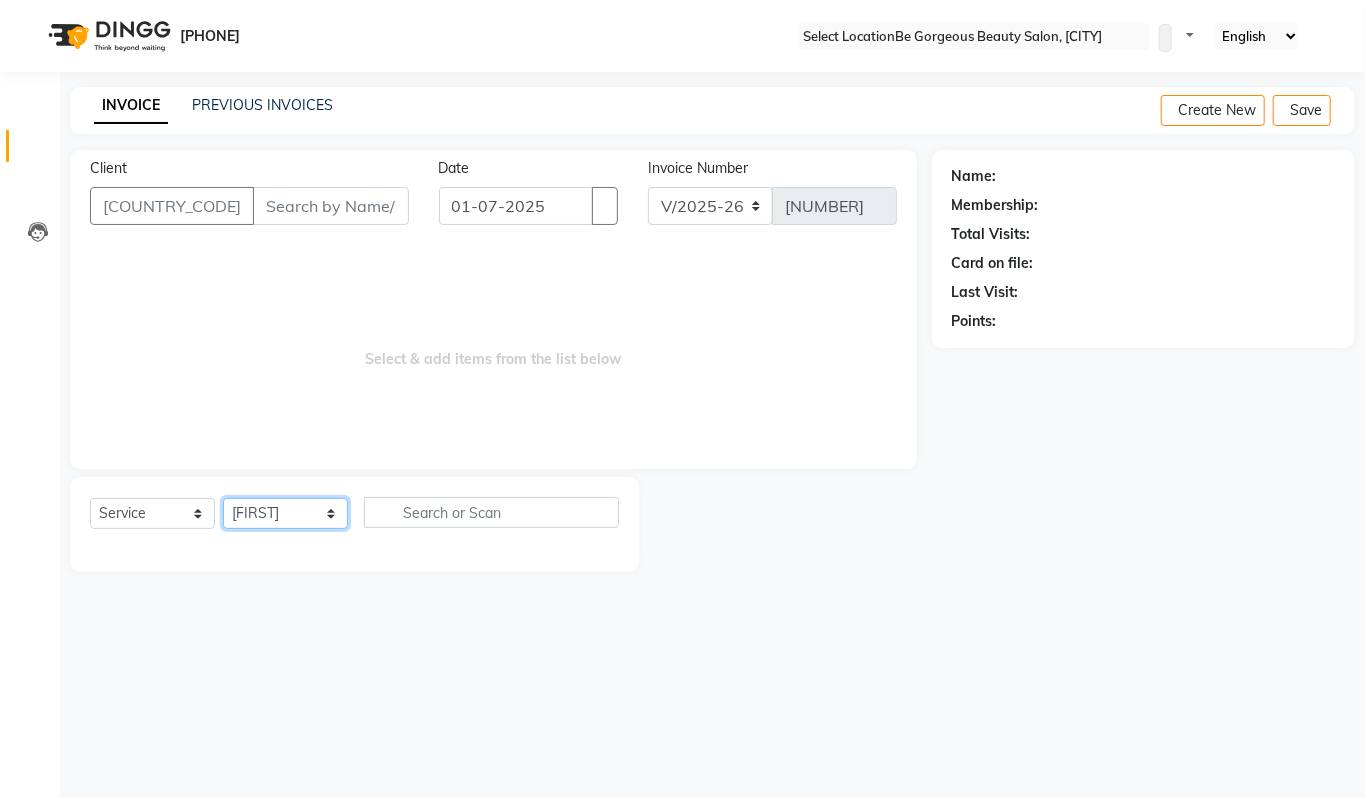 click on "Select Stylist [FIRST] [FIRST] [FIRST] [FIRST] [FIRST] [FIRST] [FIRST] [FIRST] [FIRST]" at bounding box center [285, 513] 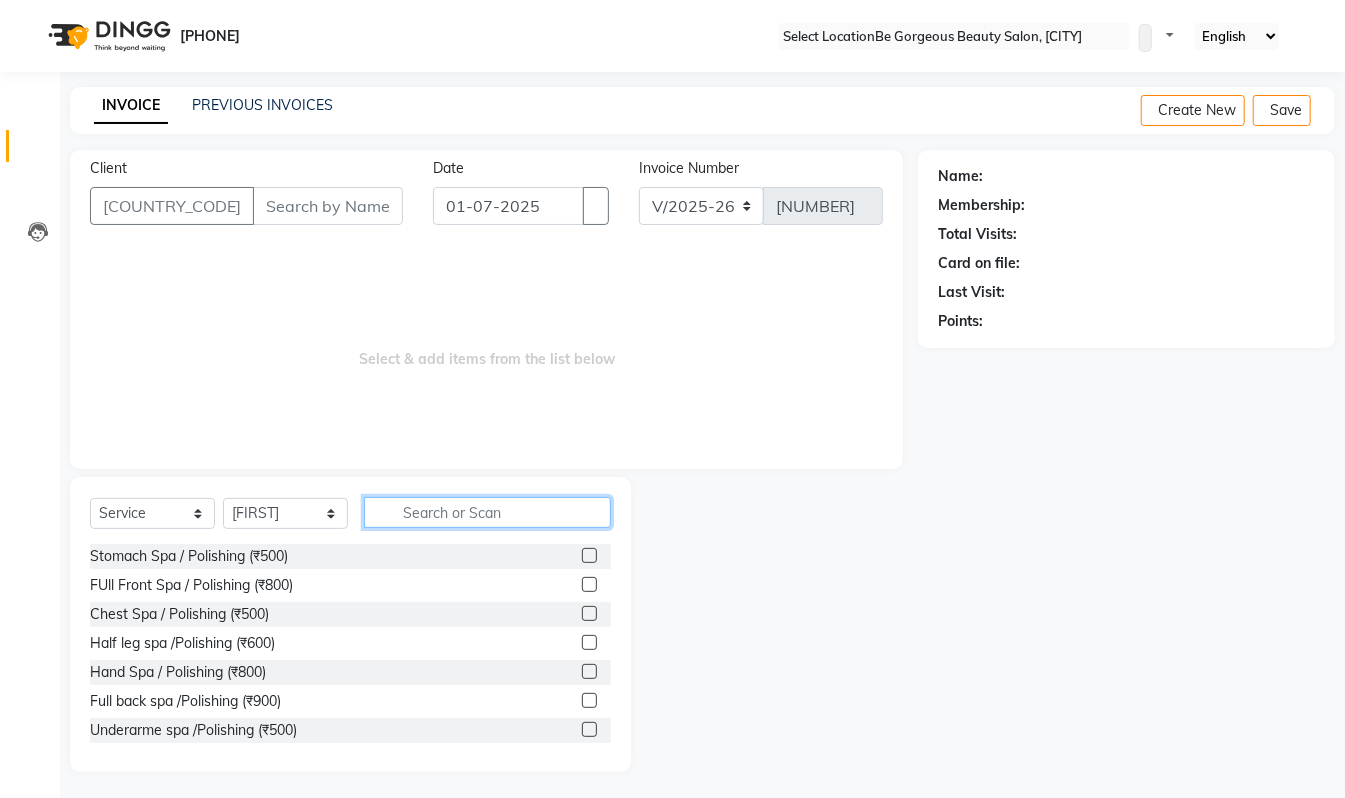 click at bounding box center (487, 512) 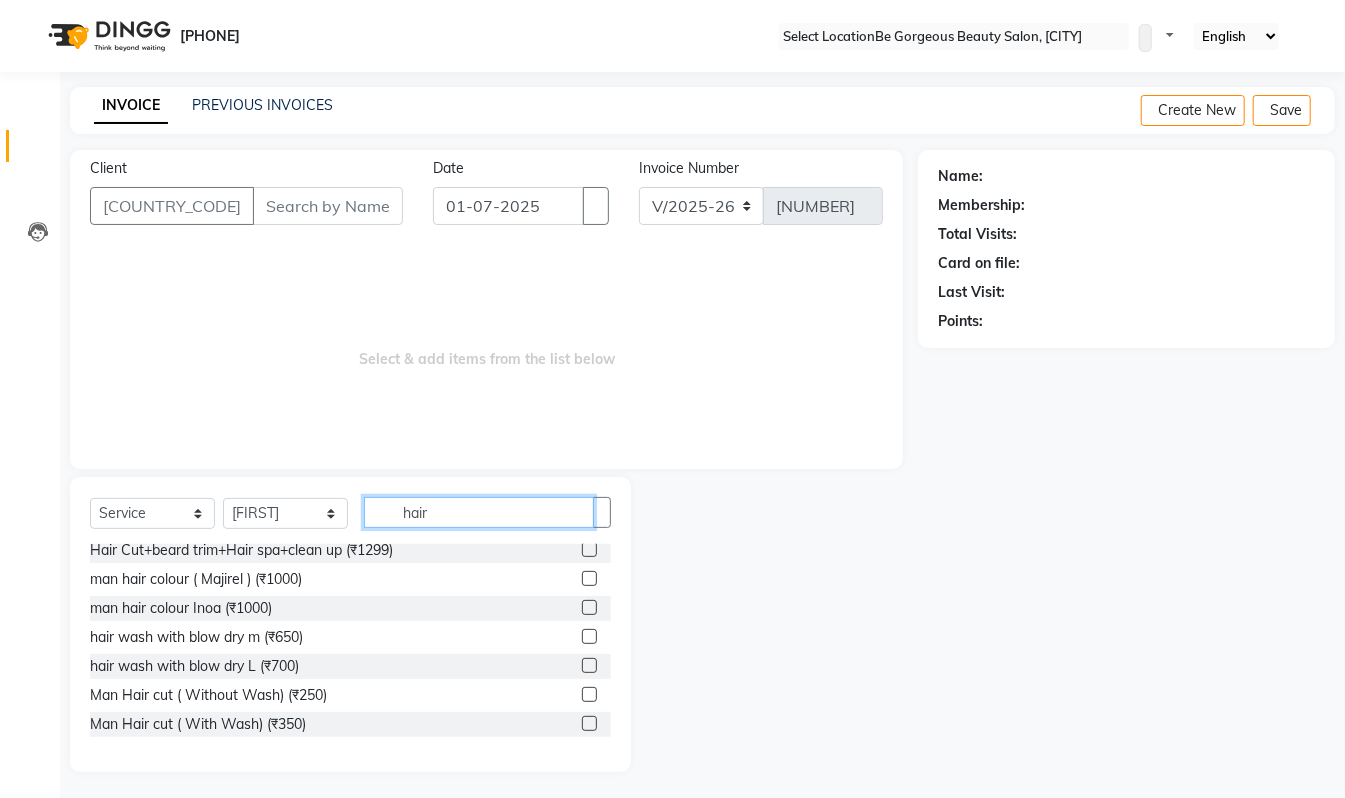 scroll, scrollTop: 1249, scrollLeft: 0, axis: vertical 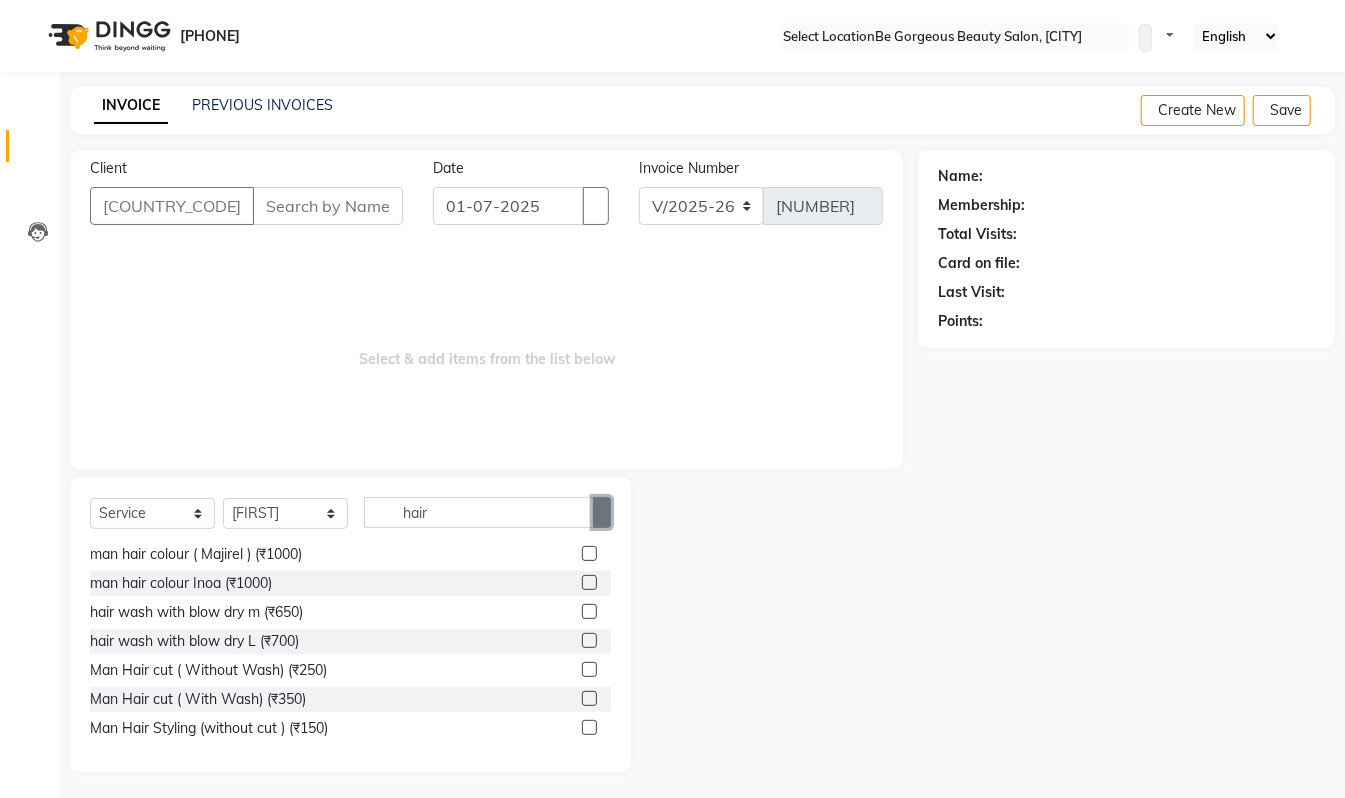 click at bounding box center (602, 513) 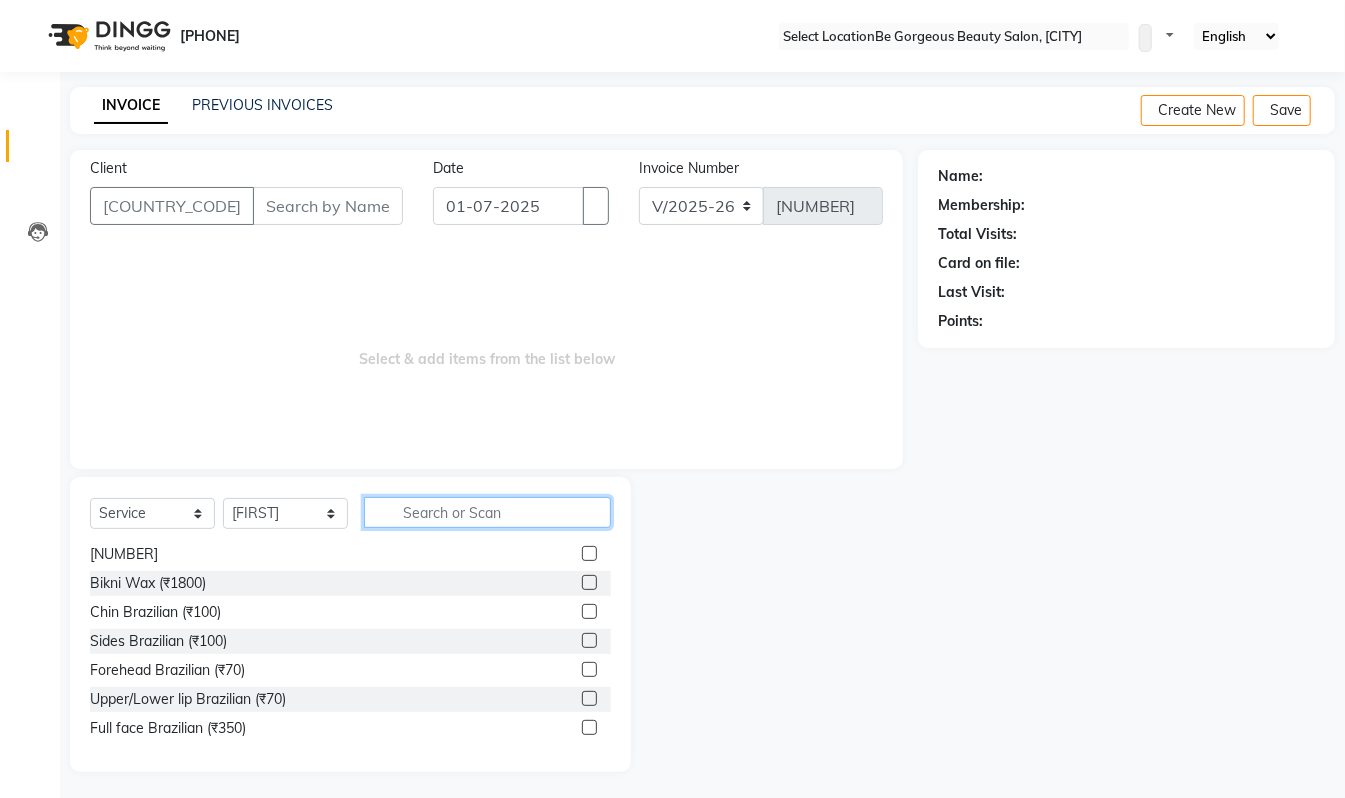click at bounding box center (487, 512) 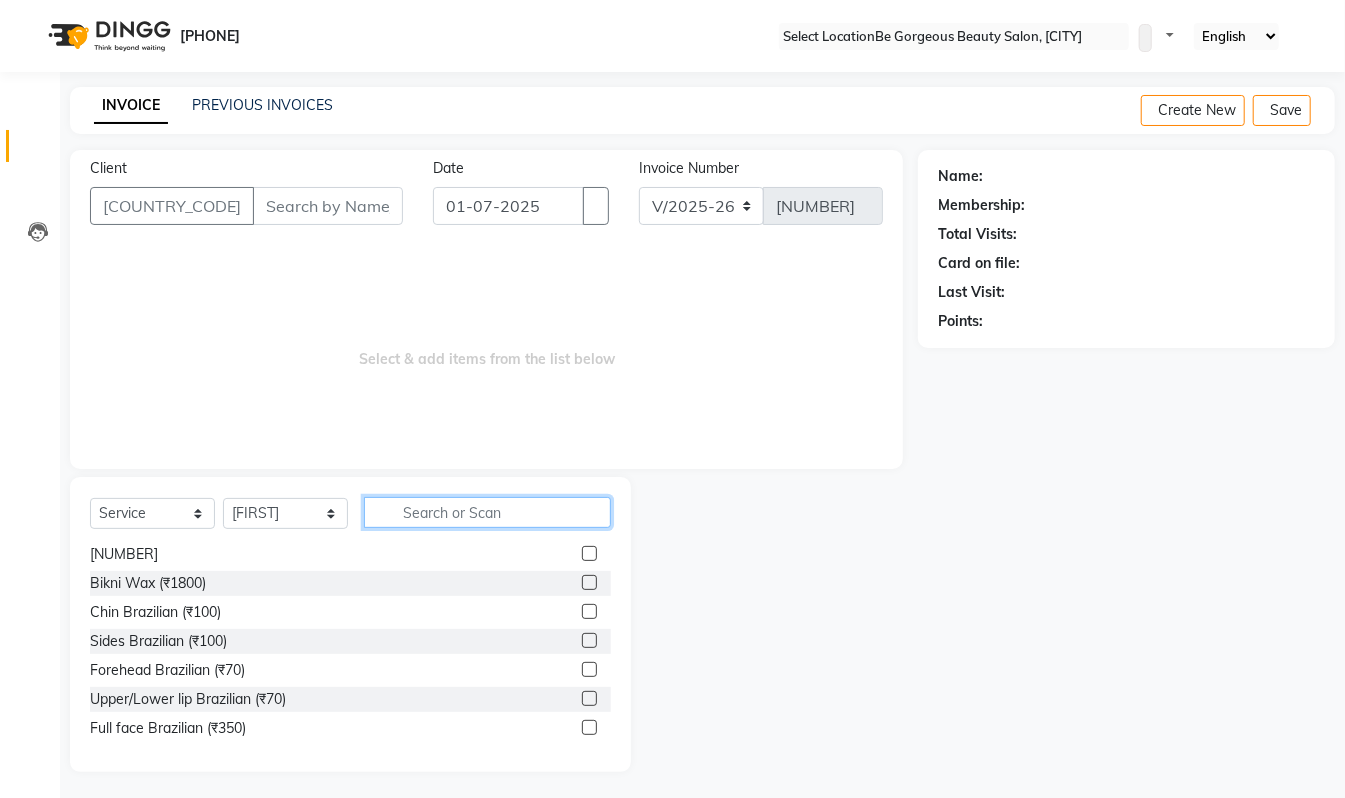 click at bounding box center (487, 512) 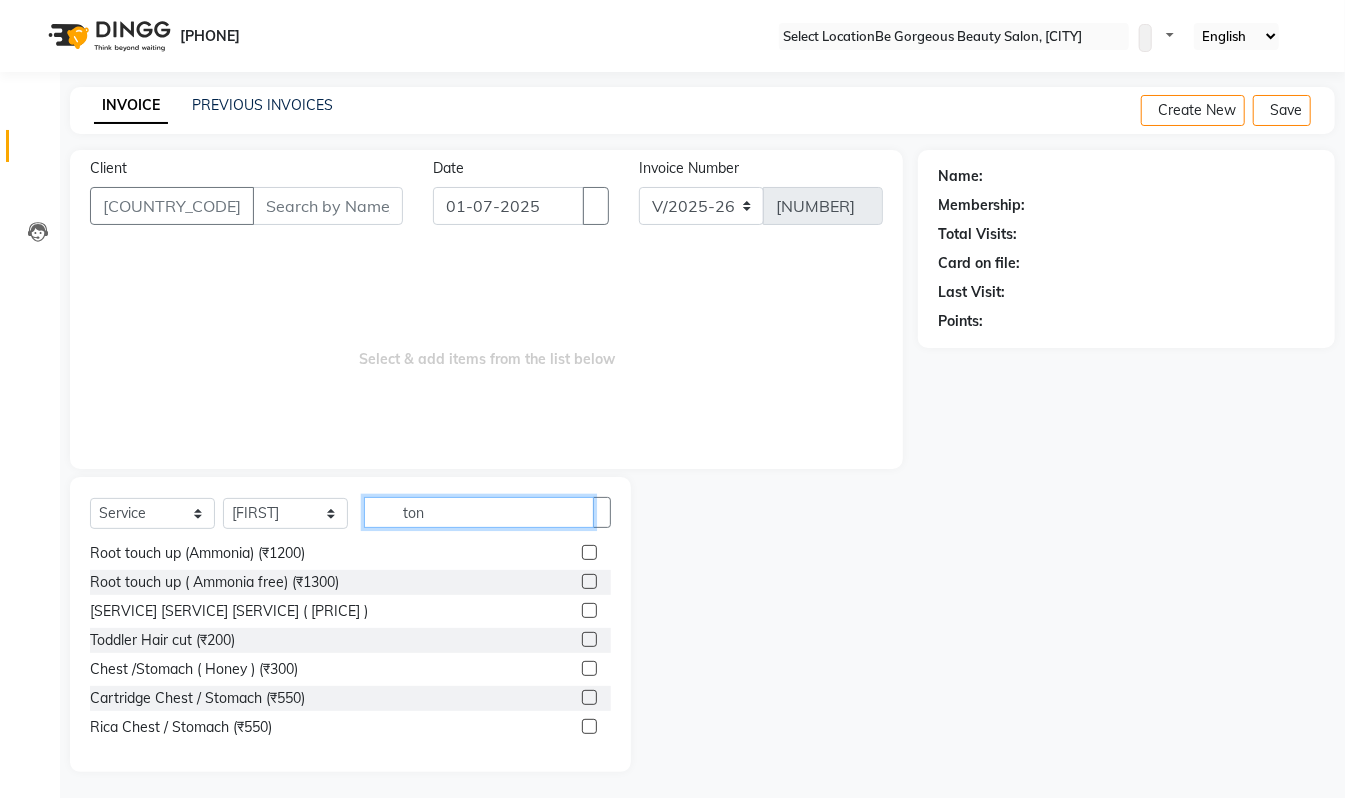 scroll, scrollTop: 0, scrollLeft: 0, axis: both 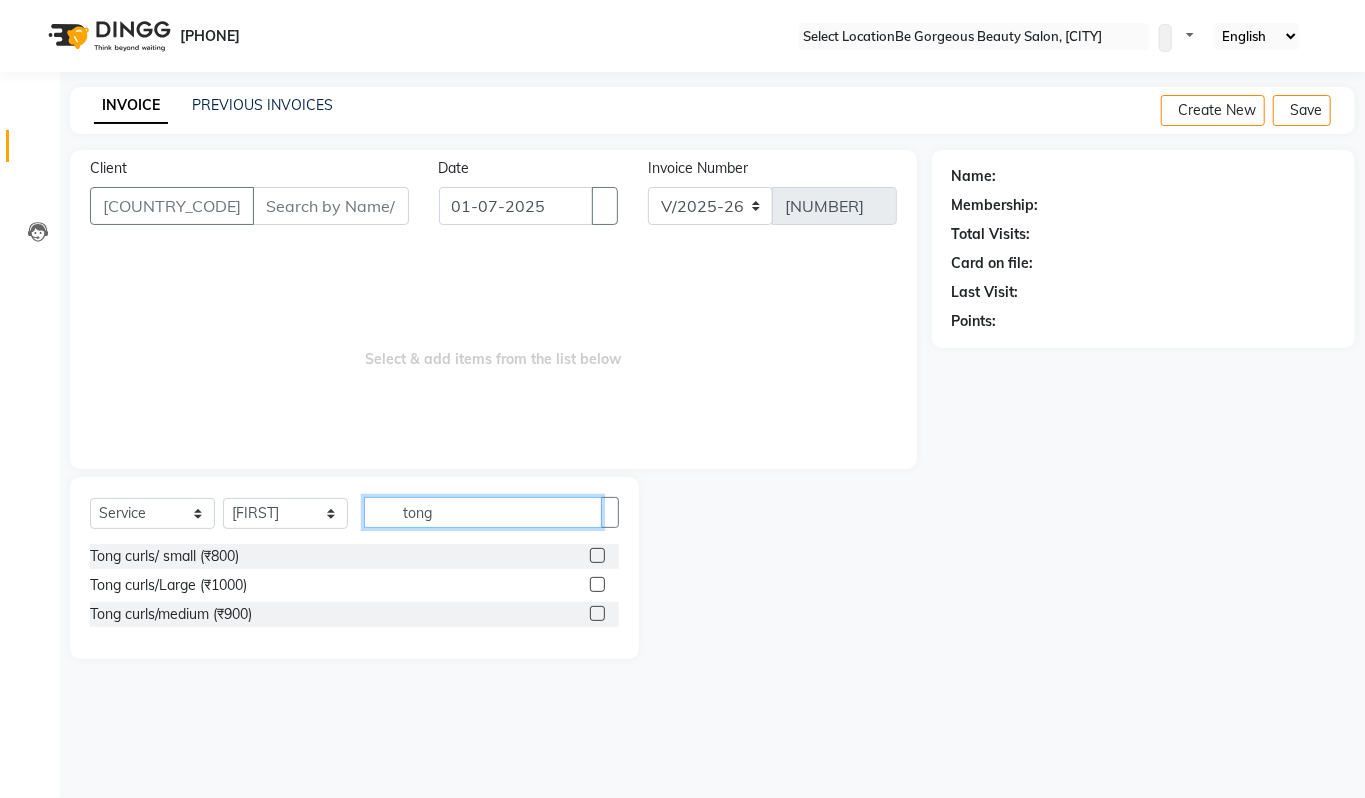 type on "tong" 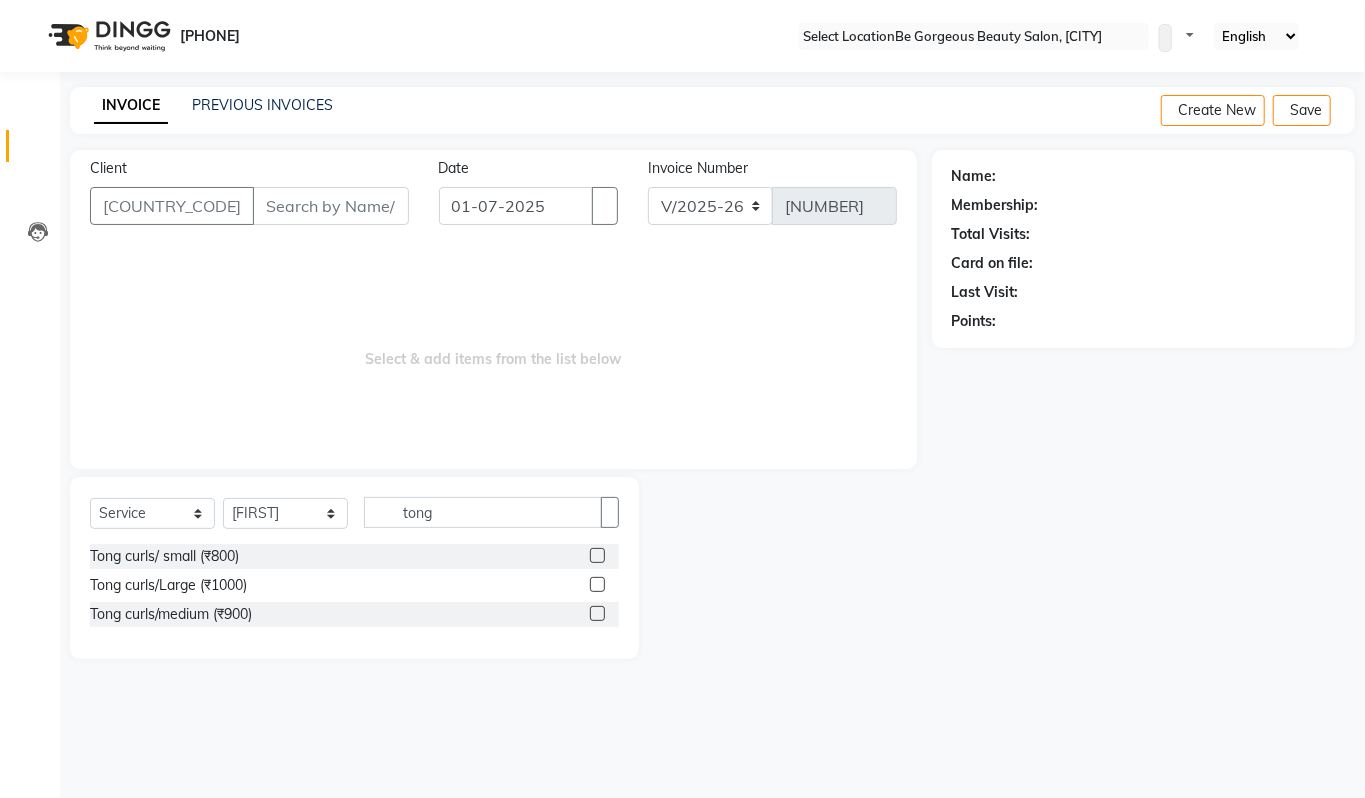 click at bounding box center [597, 584] 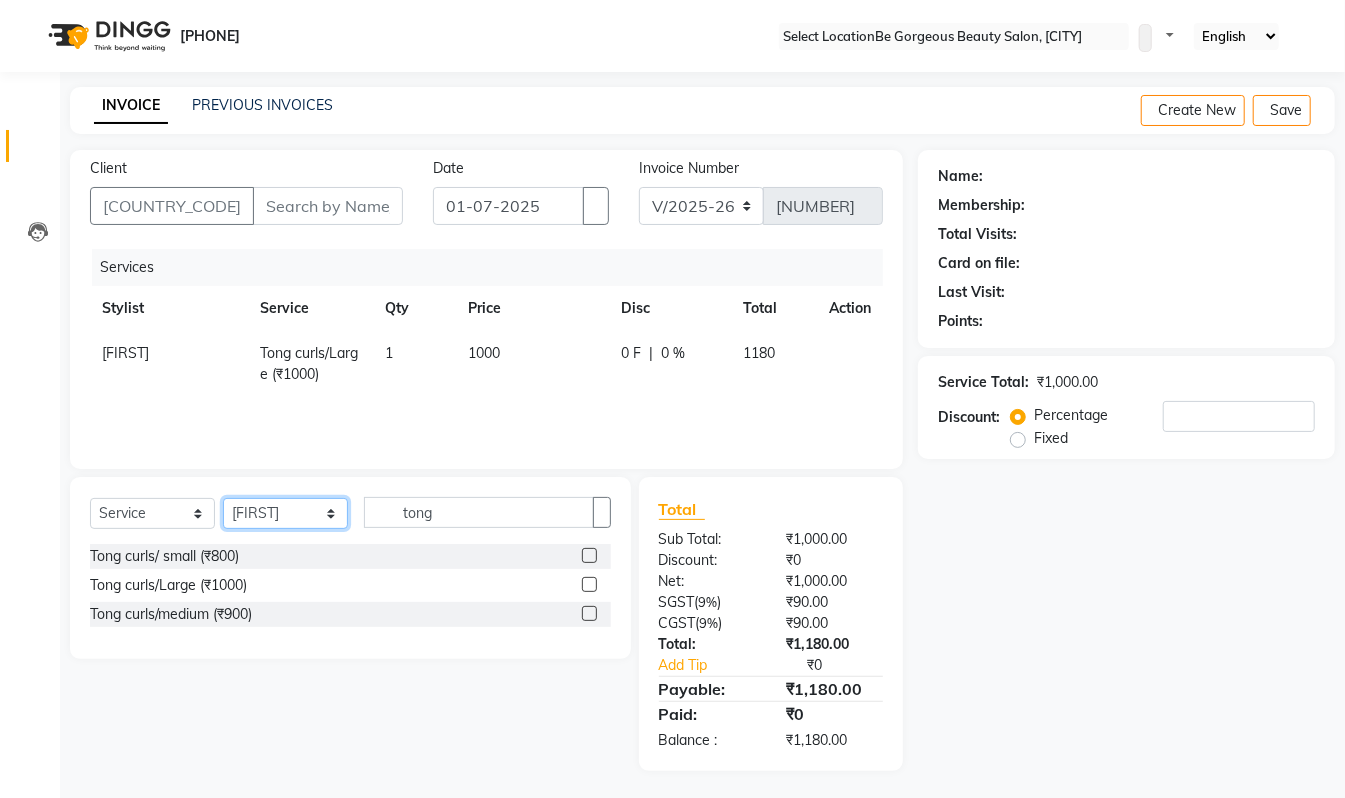 click on "Select Stylist [FIRST] [FIRST] [FIRST] [FIRST] [FIRST] [FIRST] [FIRST] [FIRST] [FIRST]" at bounding box center (285, 513) 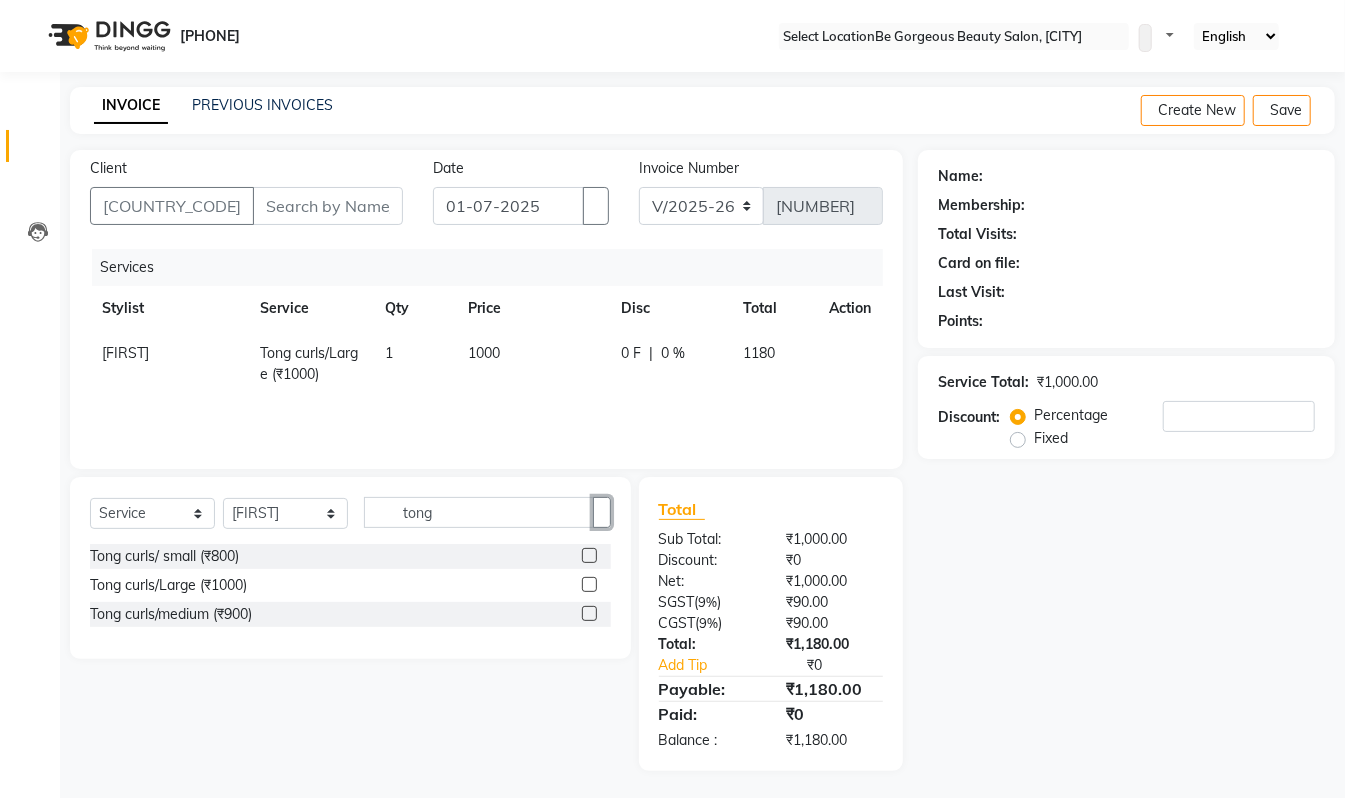 drag, startPoint x: 590, startPoint y: 500, endPoint x: 558, endPoint y: 520, distance: 37.735924 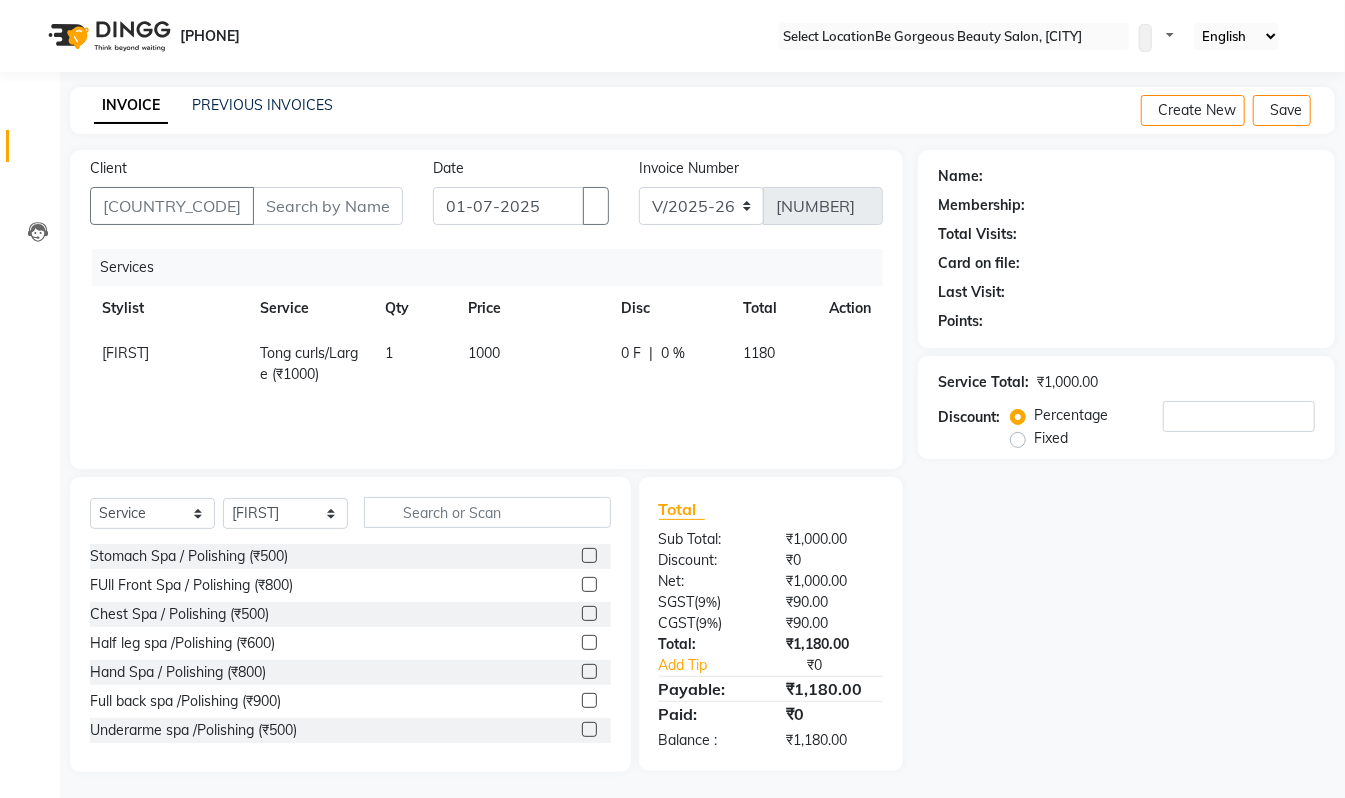 click on "Select Service Product Membership Package Voucher Prepaid Gift Card Select Stylist [FIRST] [FIRST] [FIRST] [FIRST] [FIRST] [FIRST] [FIRST] [FIRST] [FIRST] [FIRST]" at bounding box center [350, 520] 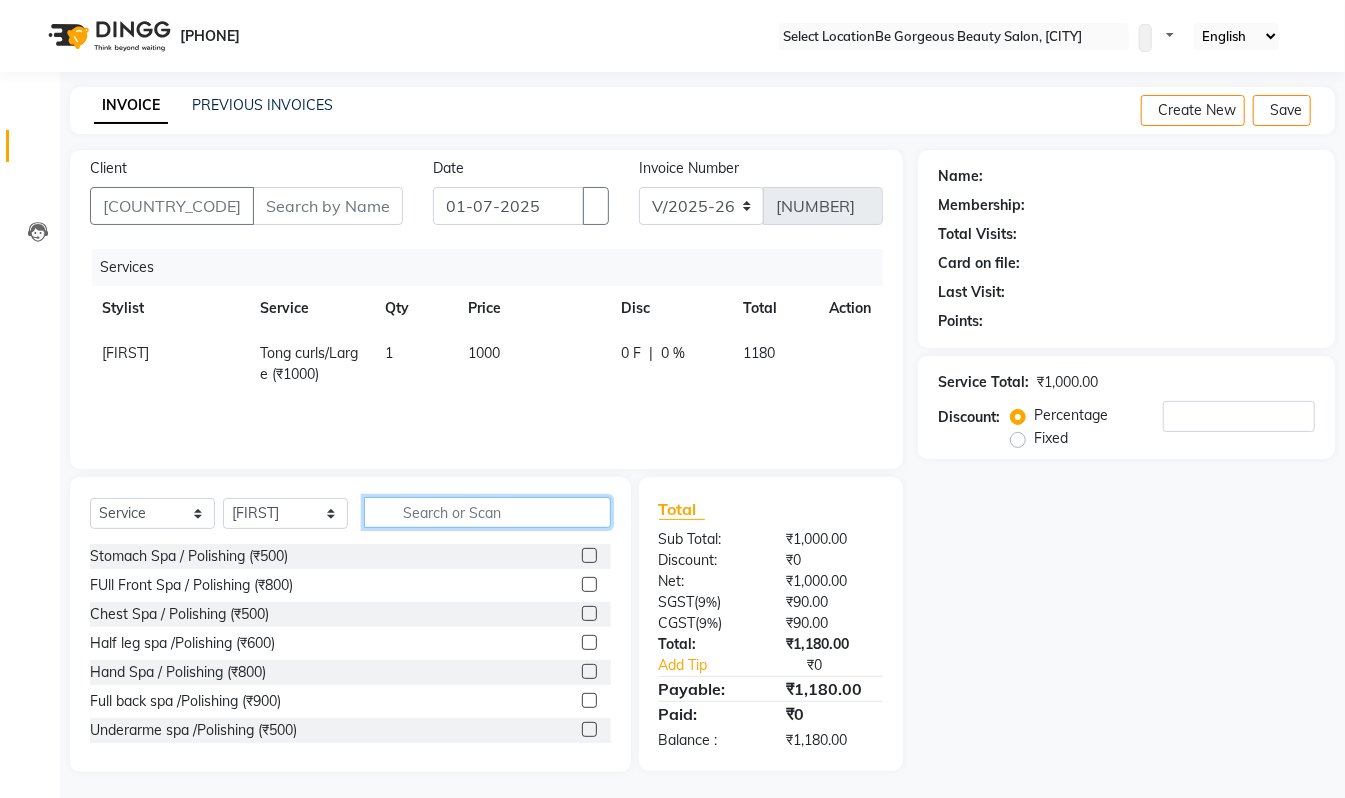 click at bounding box center [487, 512] 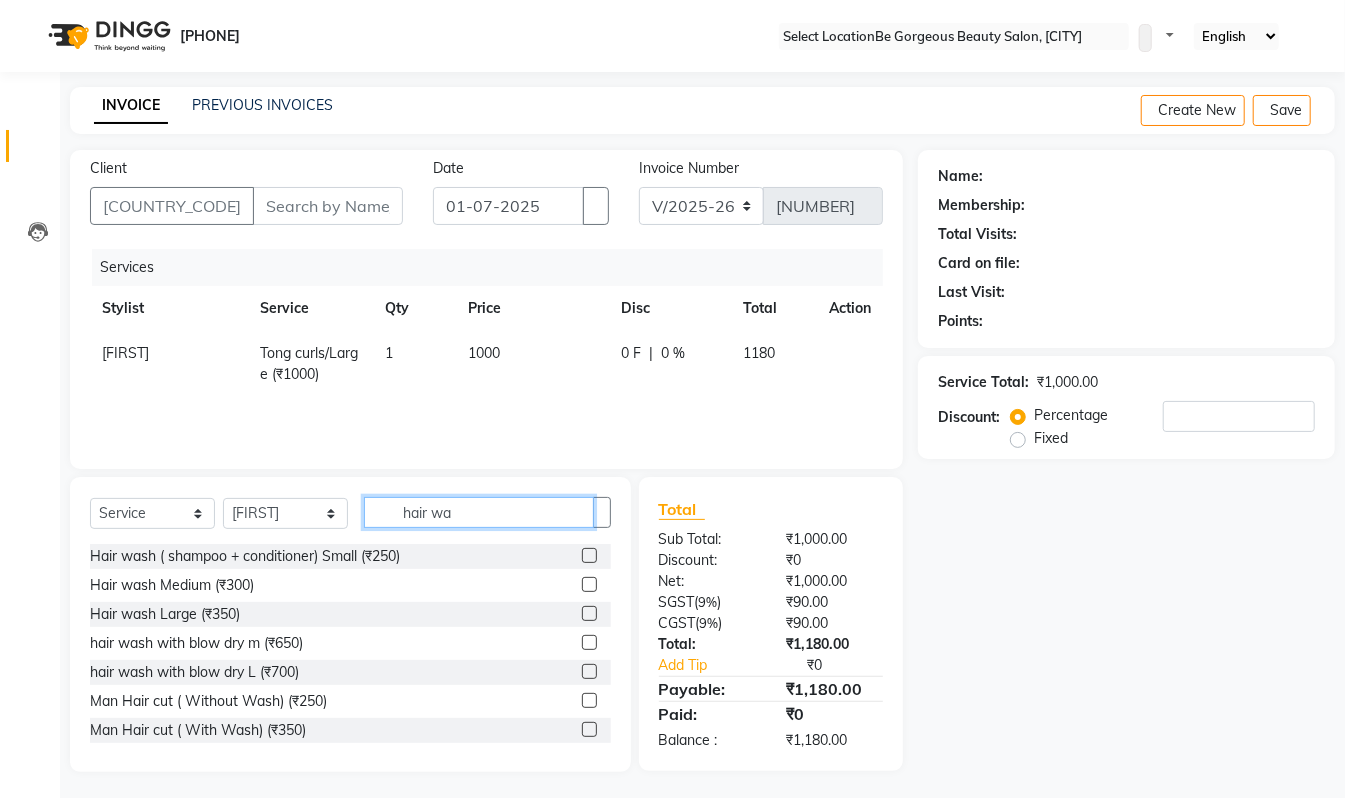 type on "hair wa" 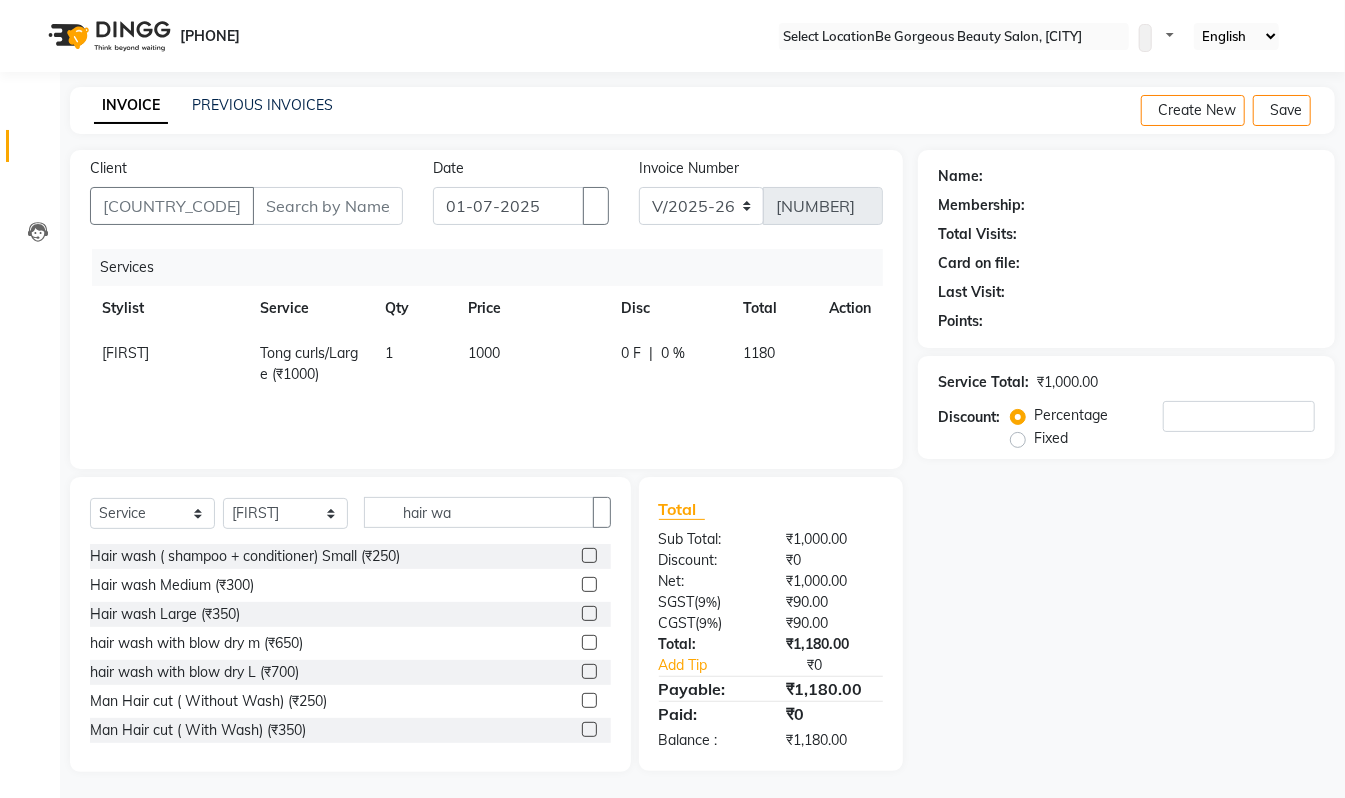 click at bounding box center [589, 613] 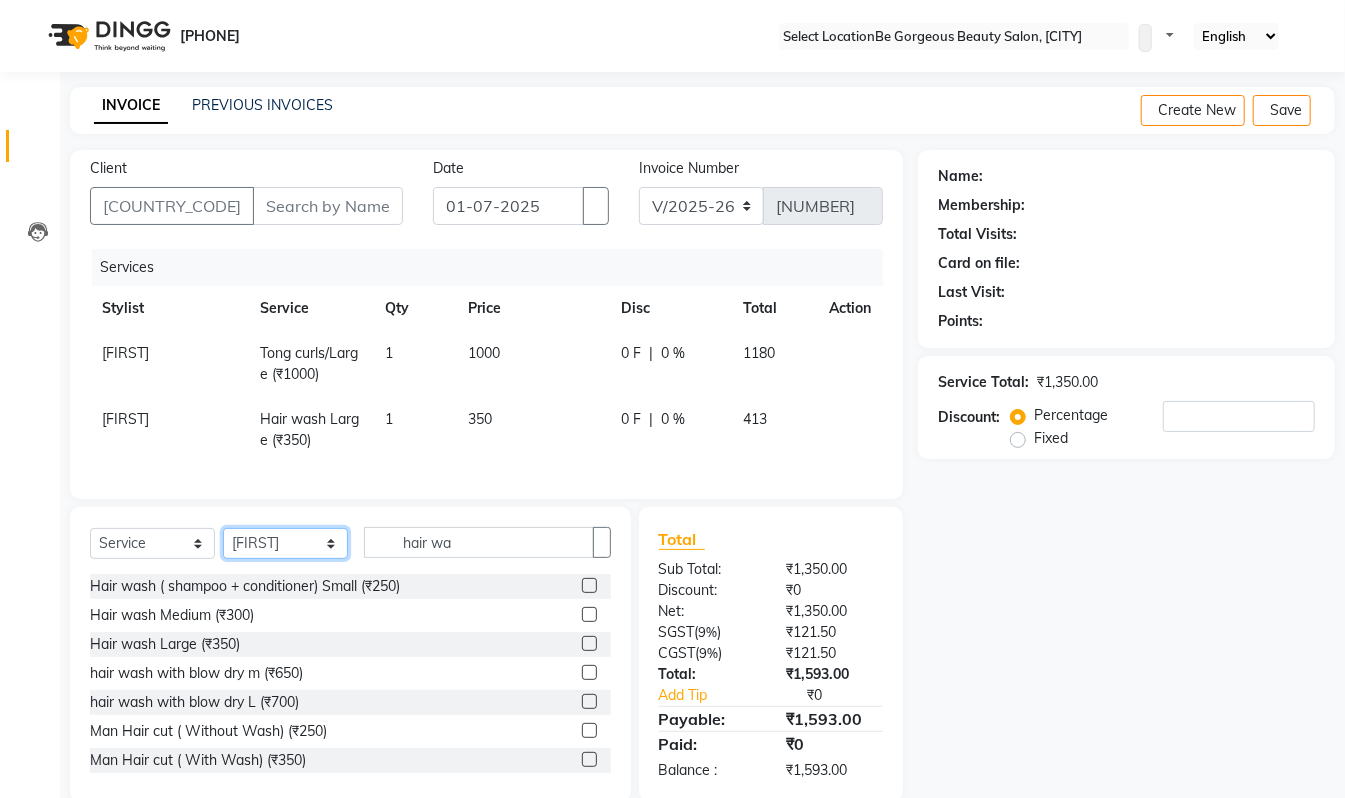 click on "Select Stylist [FIRST] [FIRST] [FIRST] [FIRST] [FIRST] [FIRST] [FIRST] [FIRST] [FIRST]" at bounding box center [285, 543] 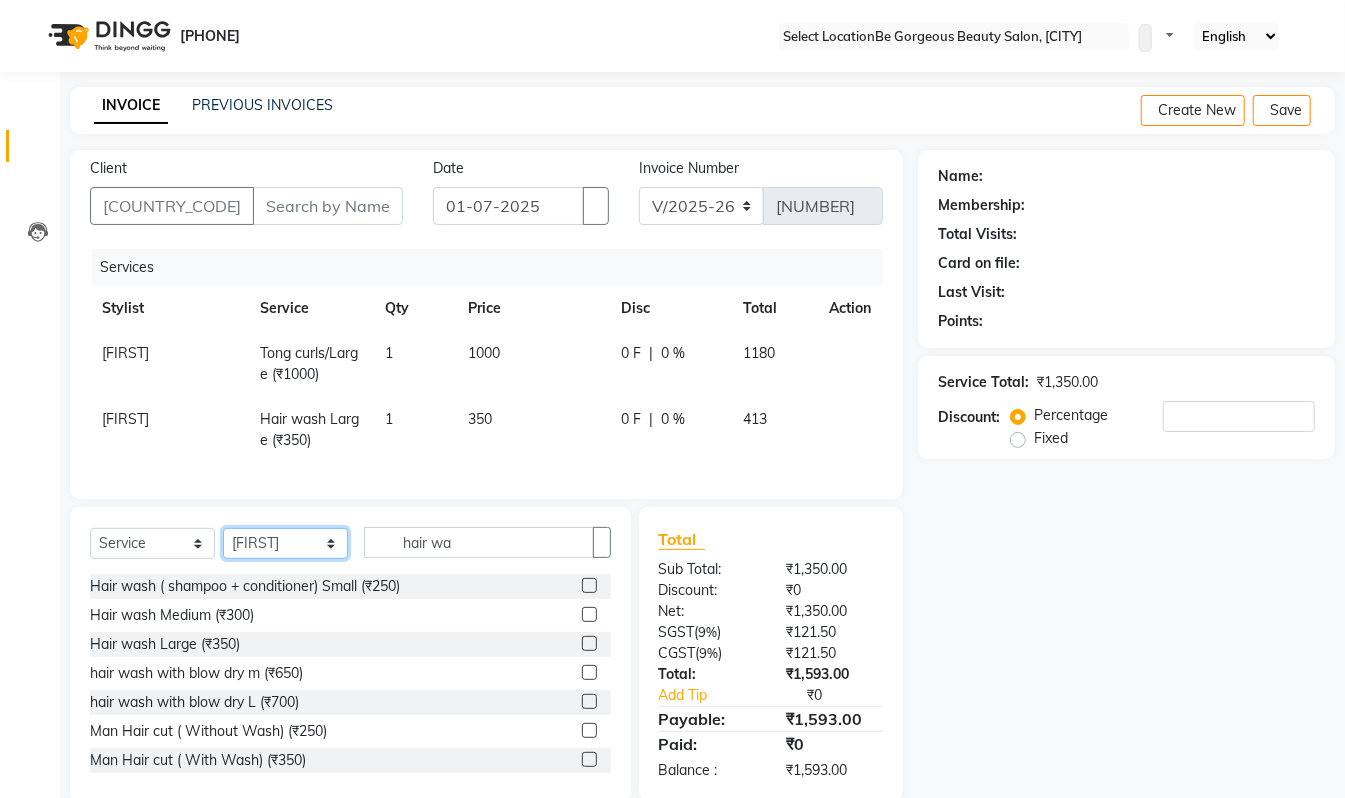 click on "Select Stylist [FIRST] [FIRST] [FIRST] [FIRST] [FIRST] [FIRST] [FIRST] [FIRST] [FIRST]" at bounding box center [285, 543] 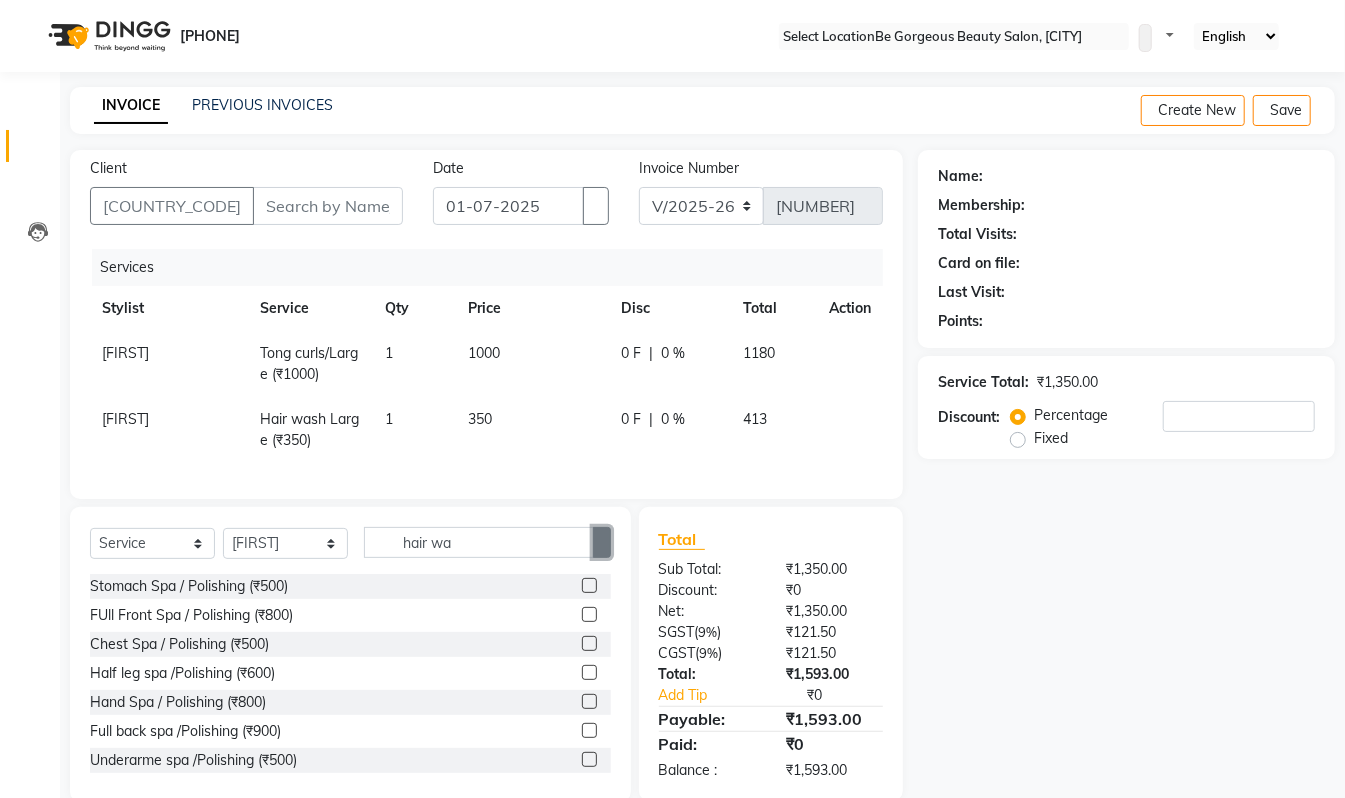 click at bounding box center (602, 543) 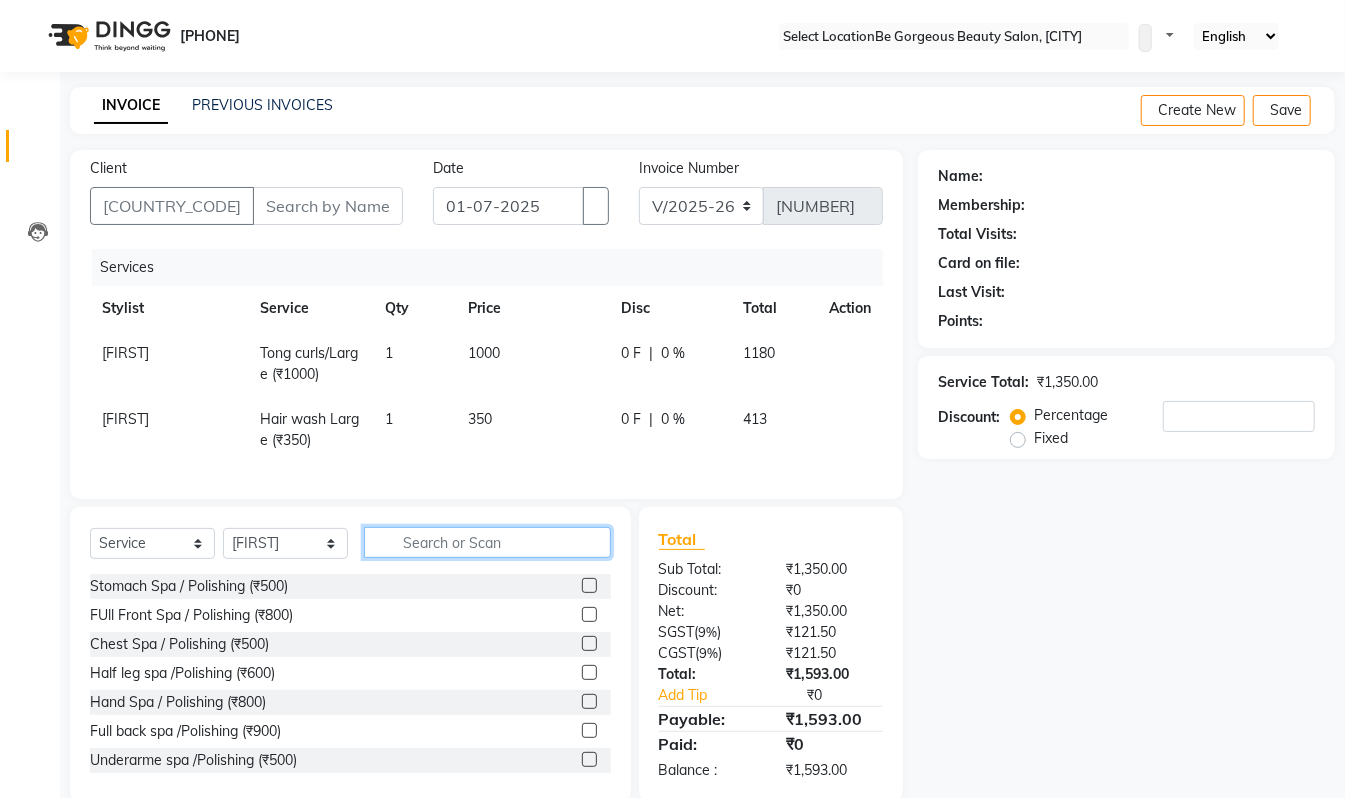 click at bounding box center [487, 542] 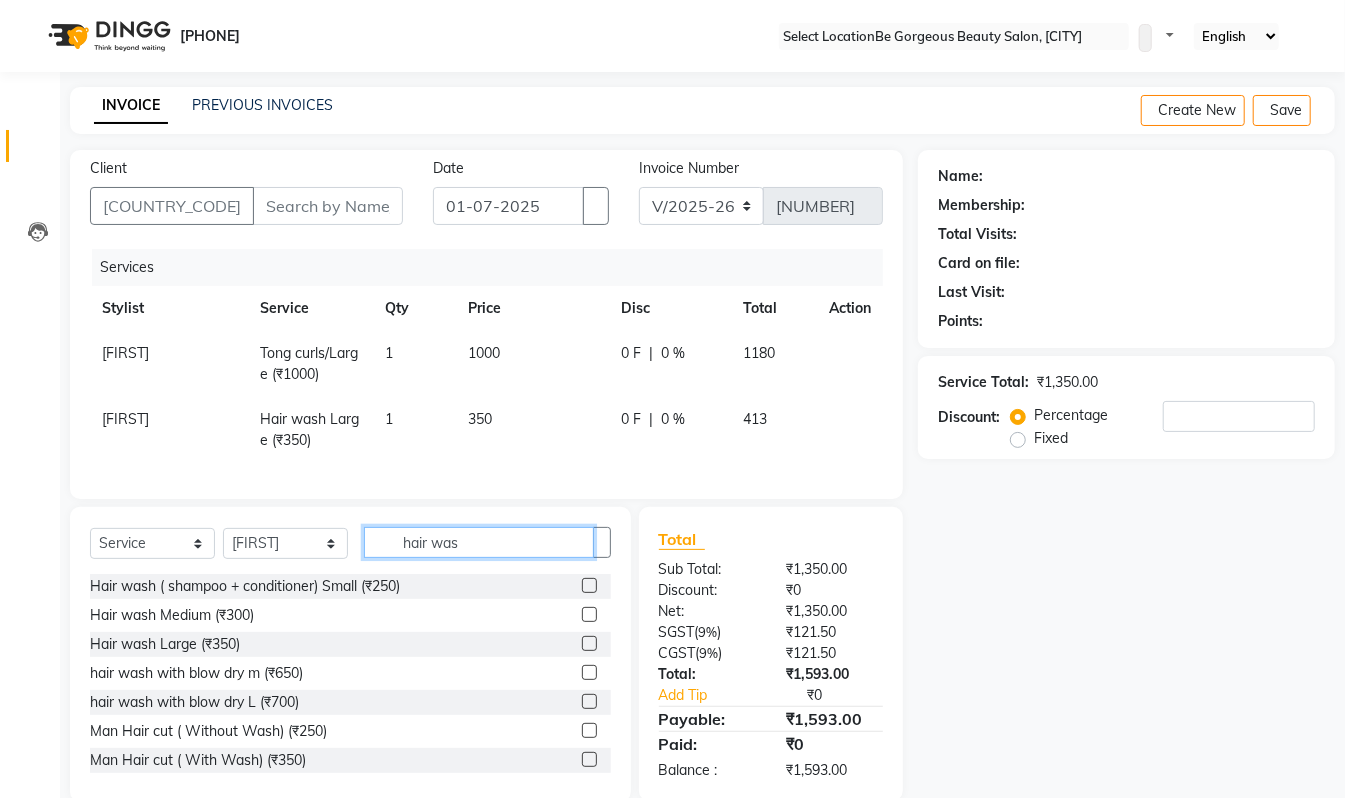 type on "hair was" 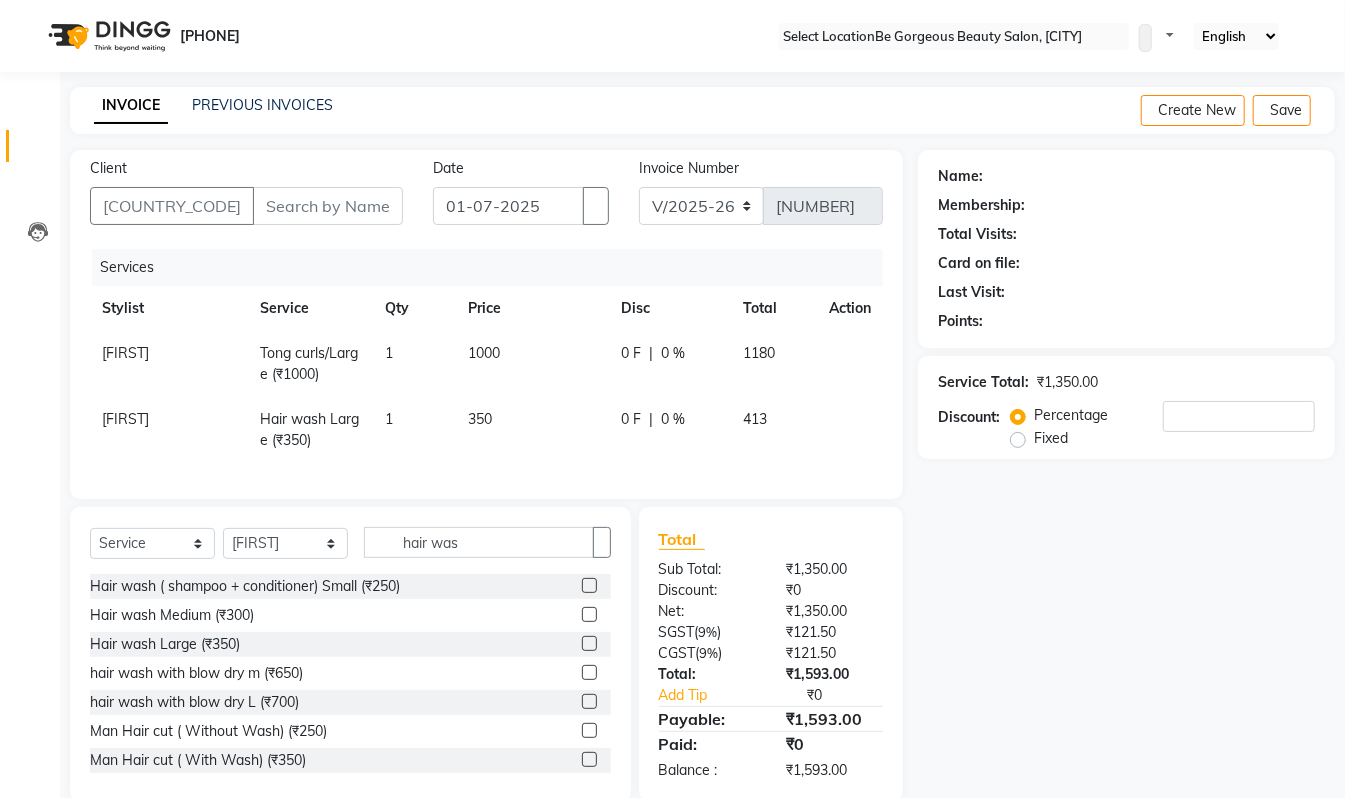 click at bounding box center [589, 643] 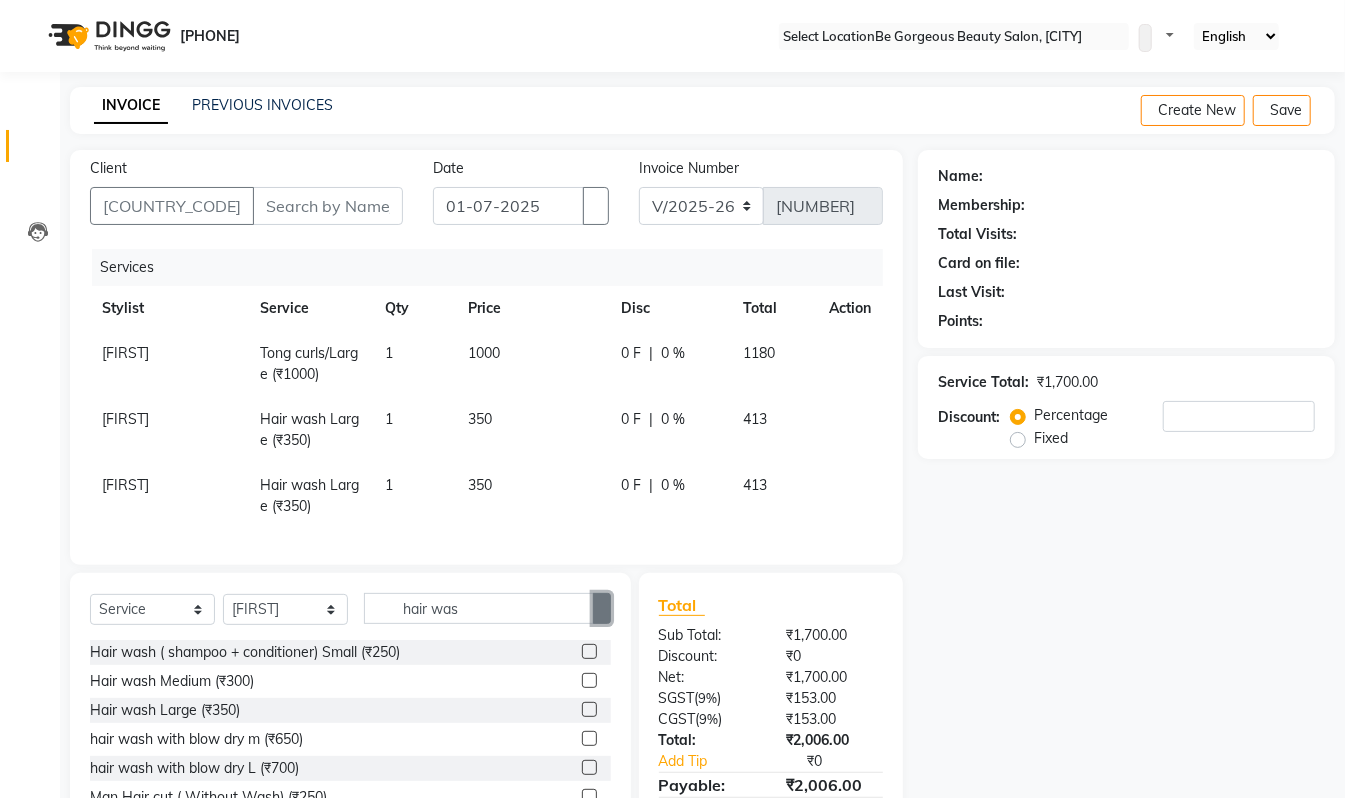 click at bounding box center (602, 609) 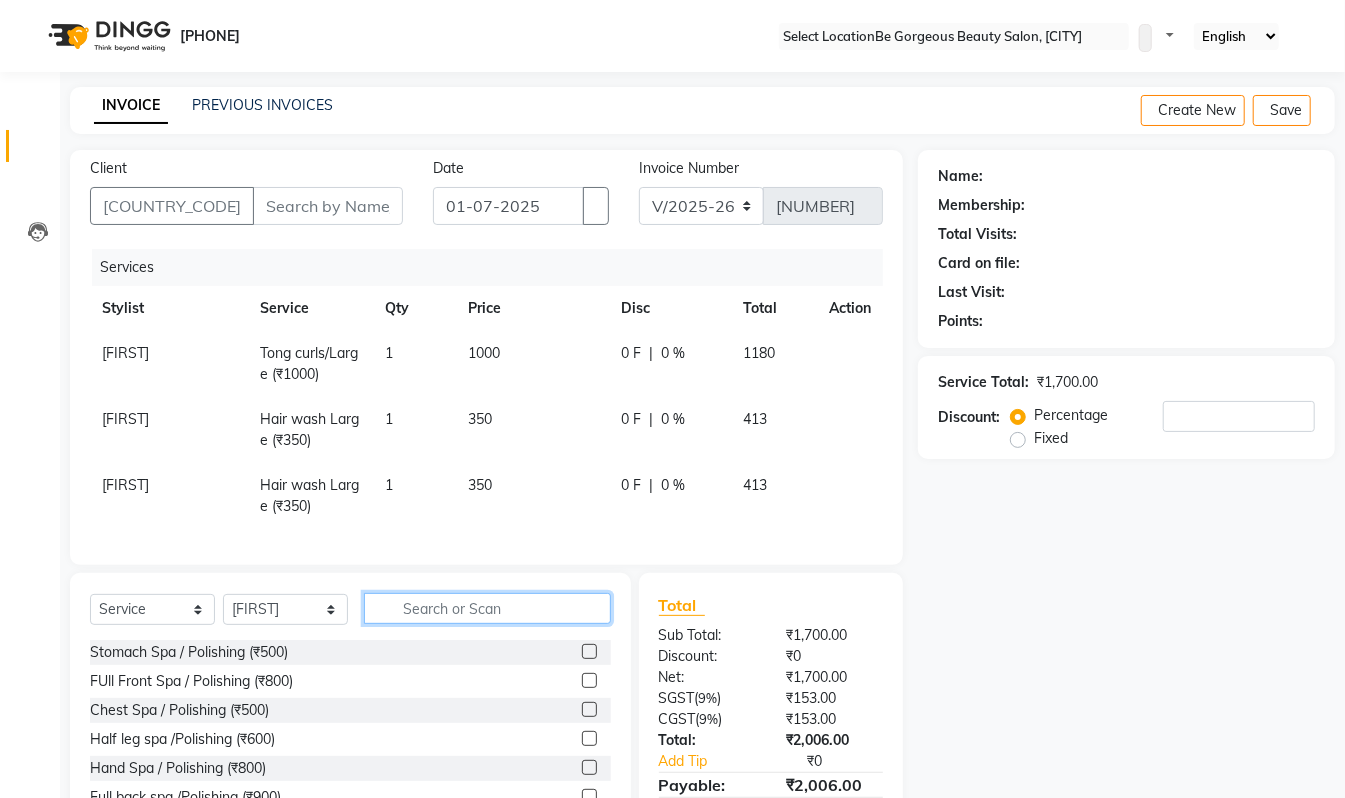 click at bounding box center (487, 608) 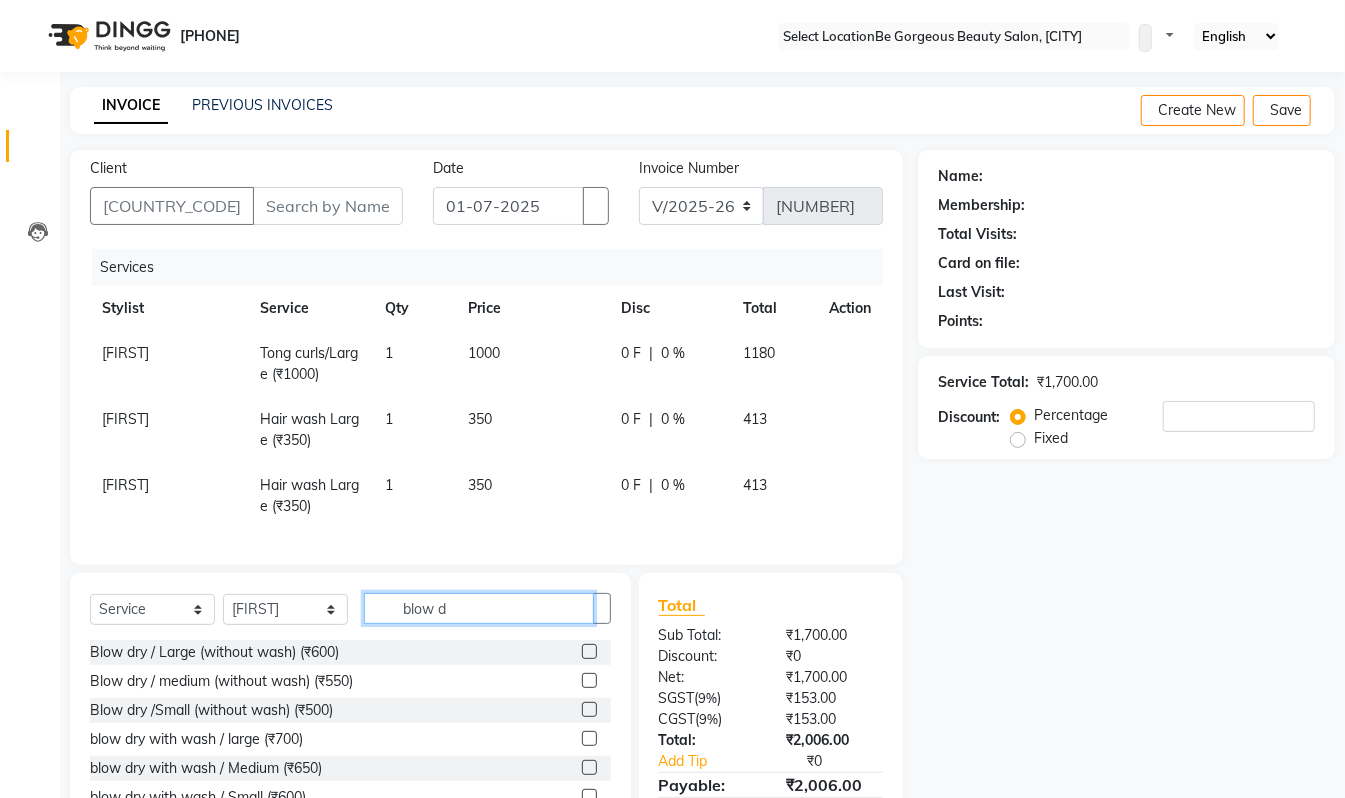 type on "blow d" 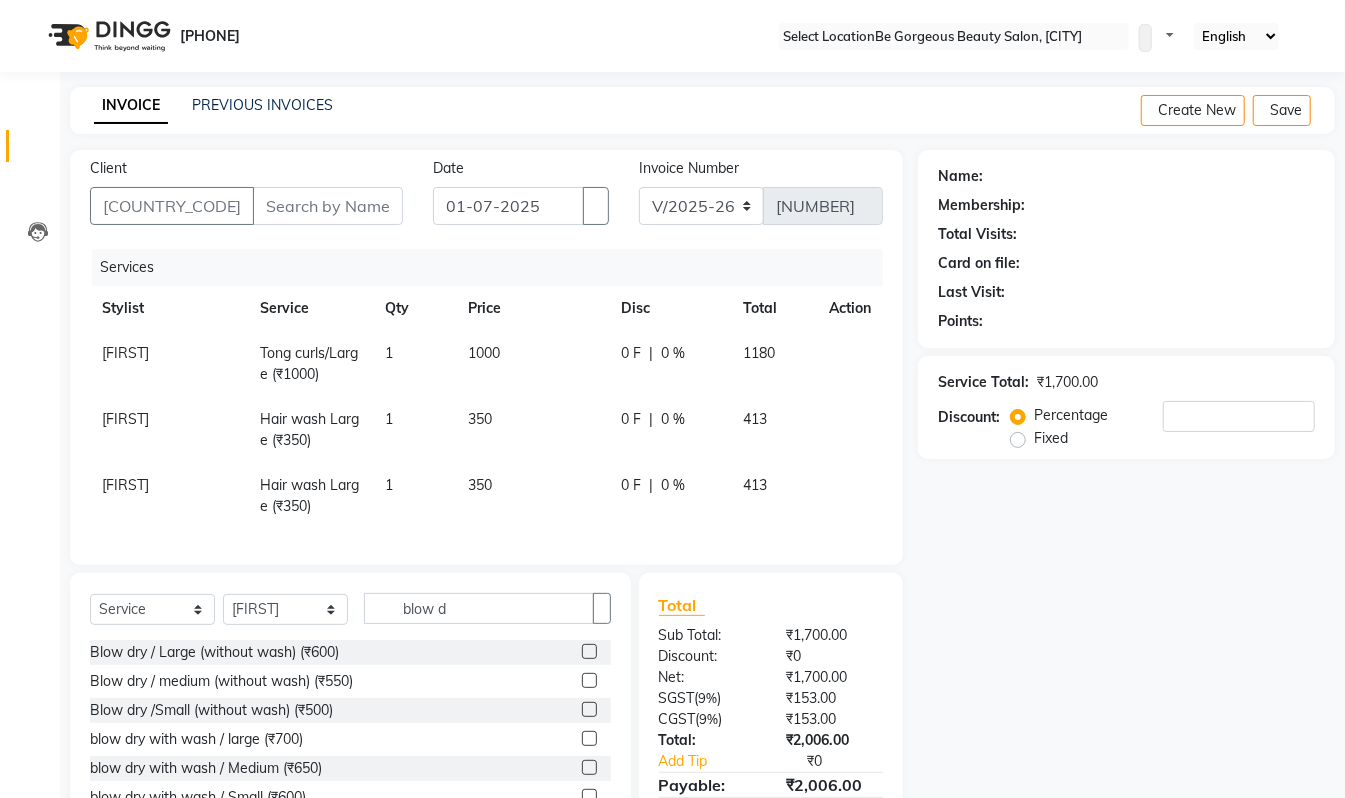 click at bounding box center [589, 738] 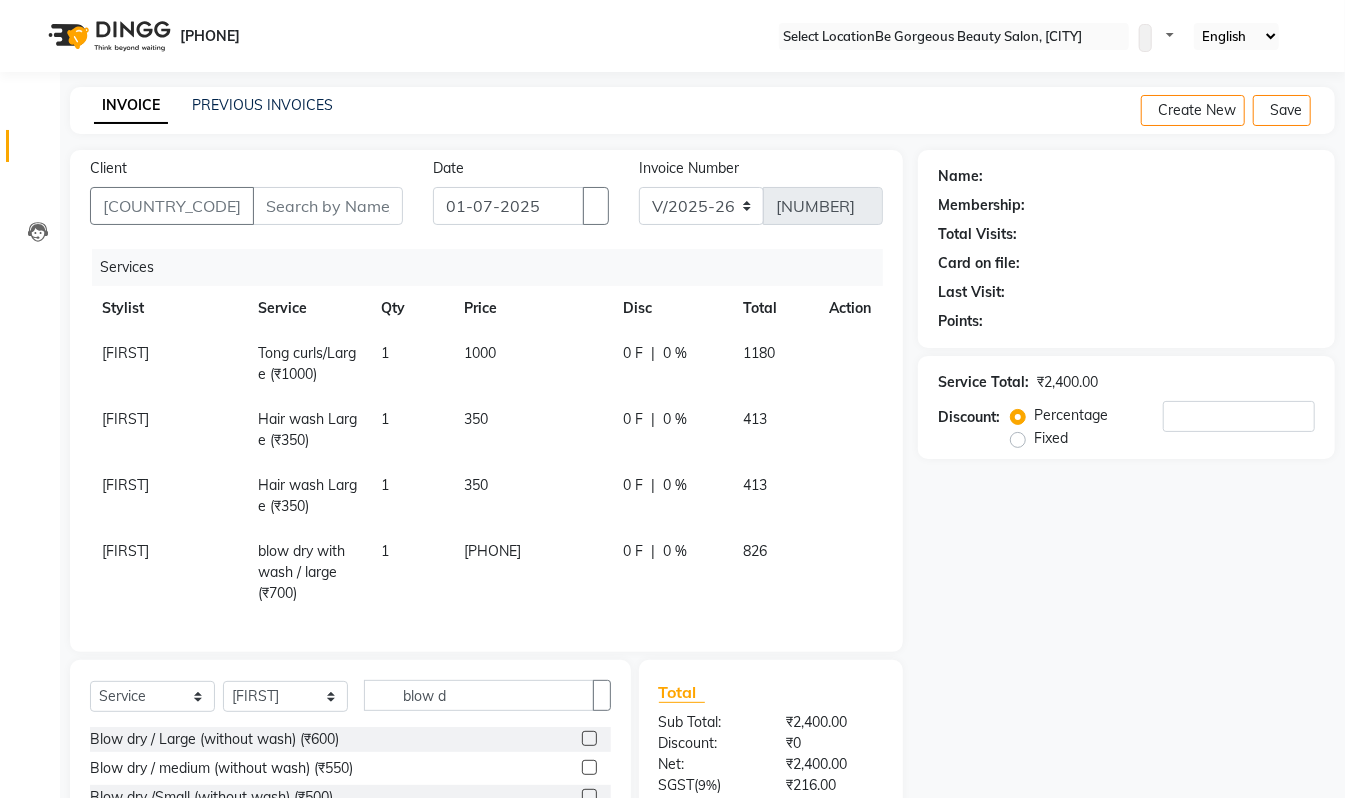 click at bounding box center (837, 343) 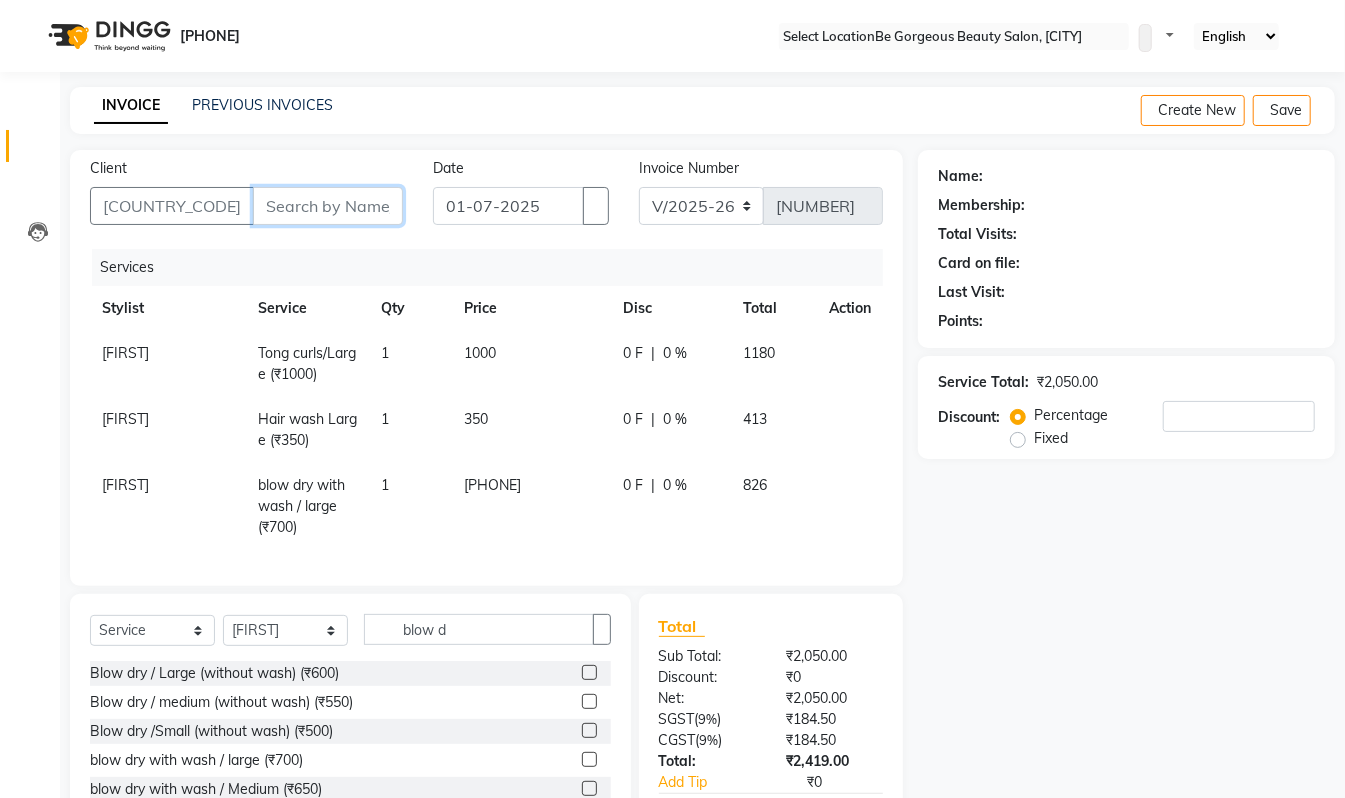 click on "Client" at bounding box center [328, 206] 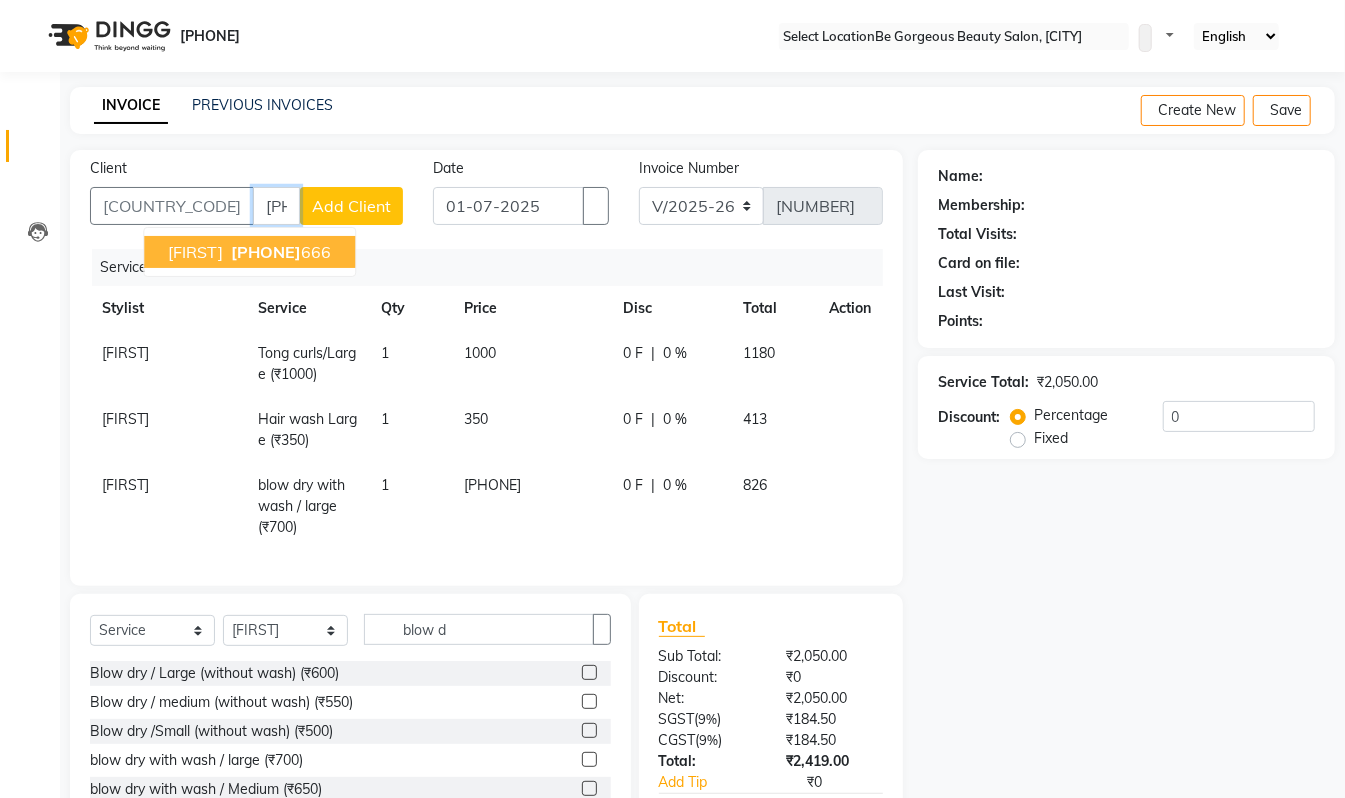 click on "[PHONE]" at bounding box center (266, 252) 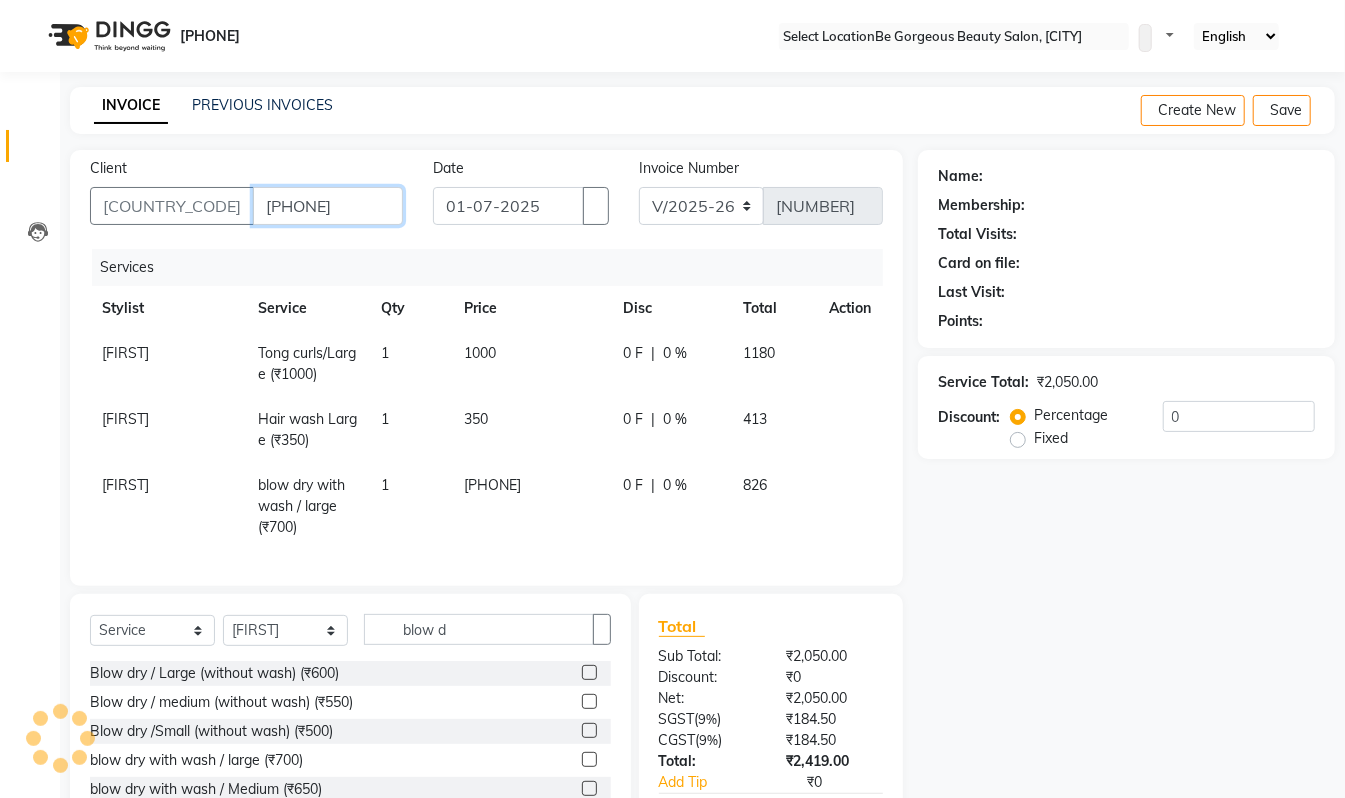 type on "[PHONE]" 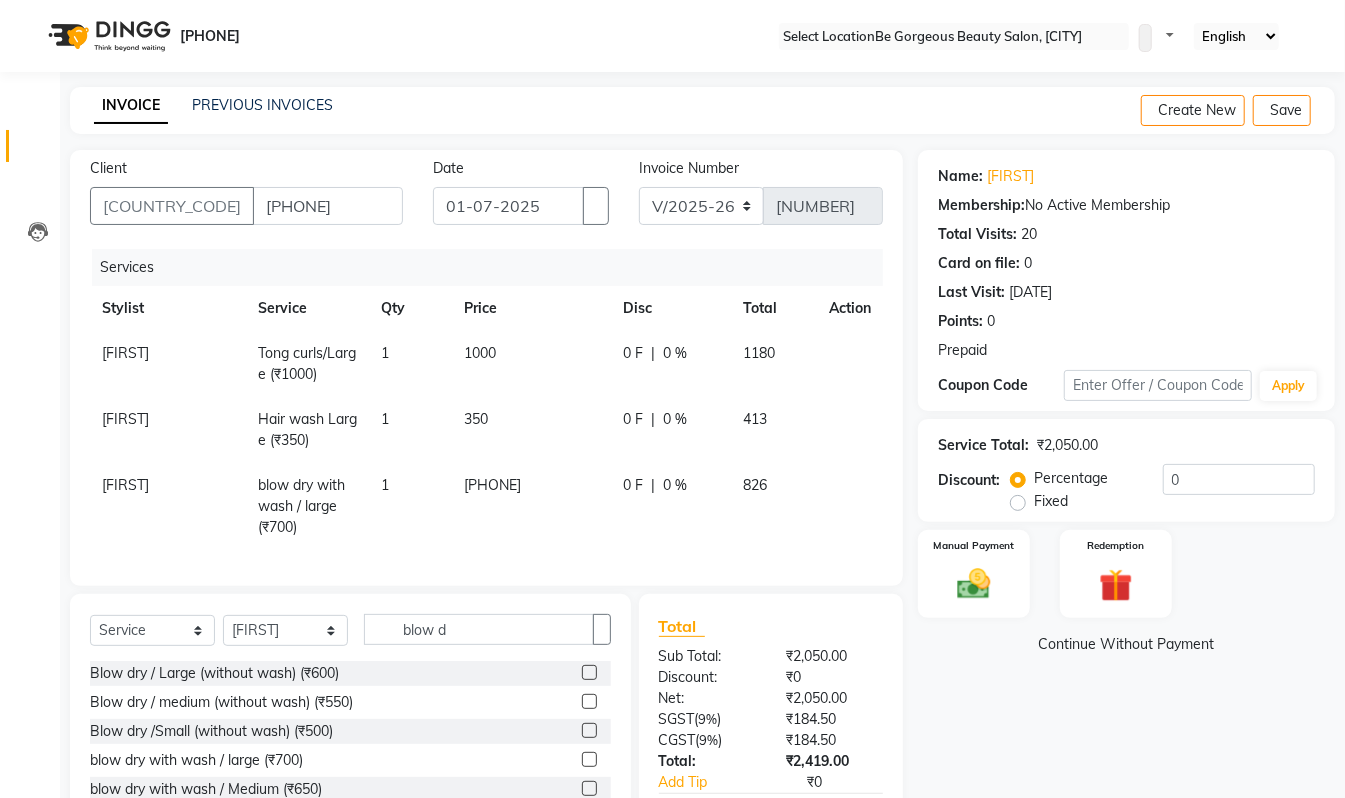 click on "Prepaid" at bounding box center (1126, 205) 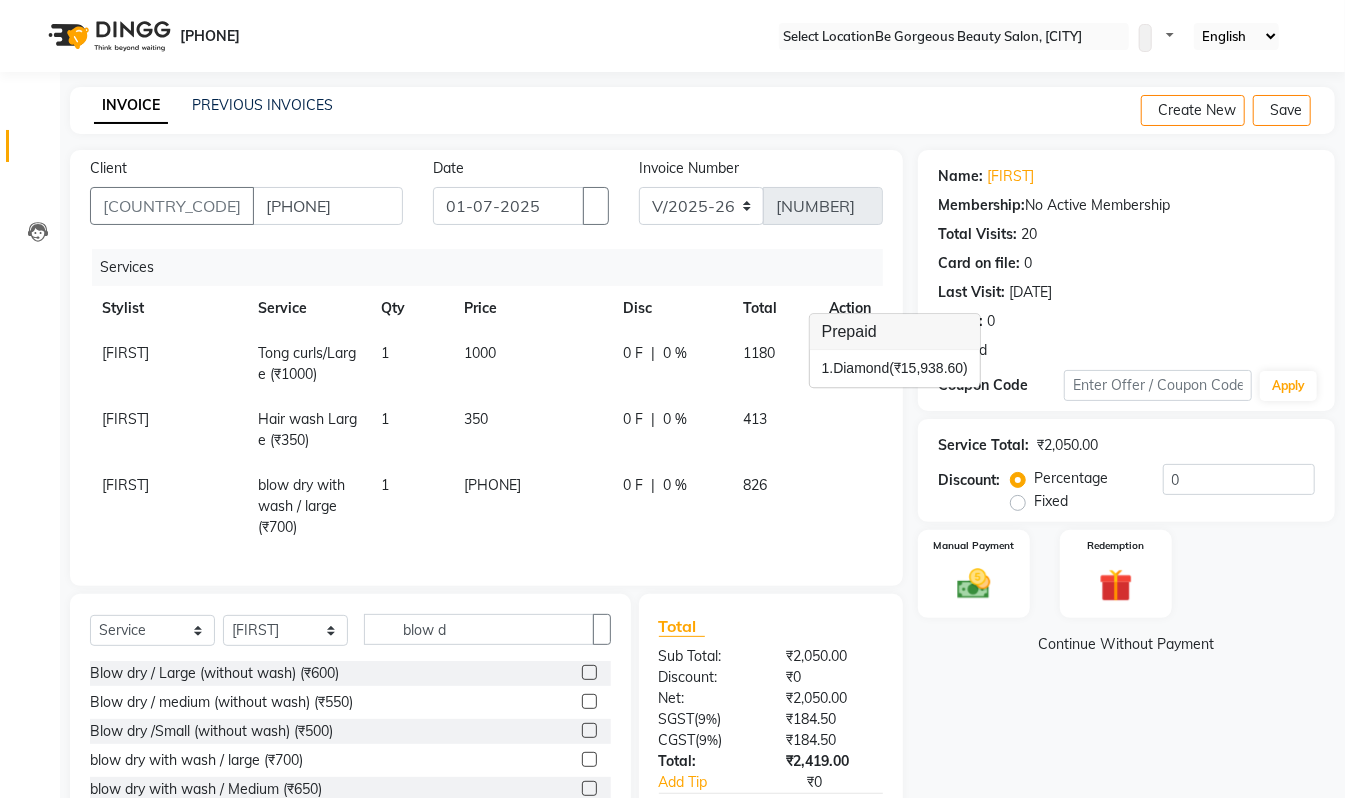 click on "Points:   0" at bounding box center [1126, 321] 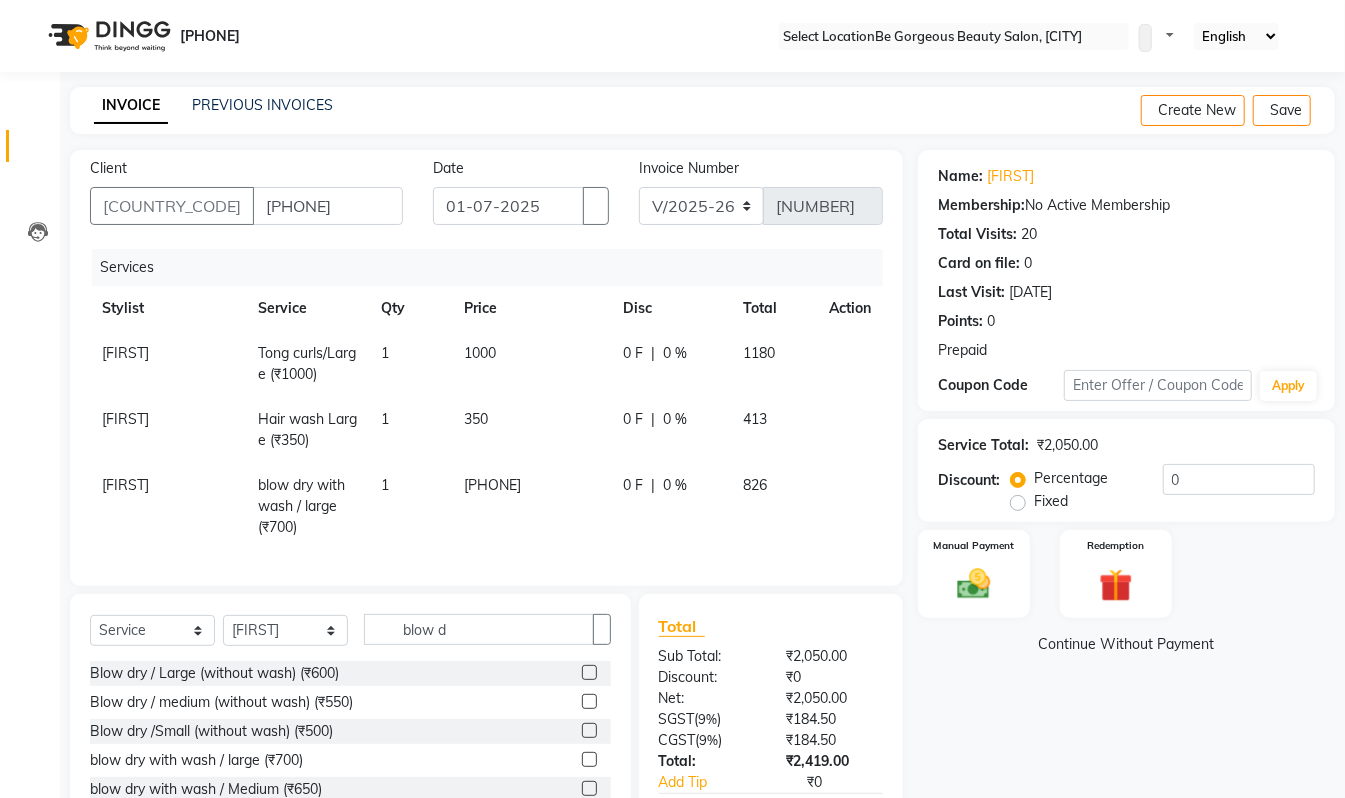 click on "1000" at bounding box center (531, 364) 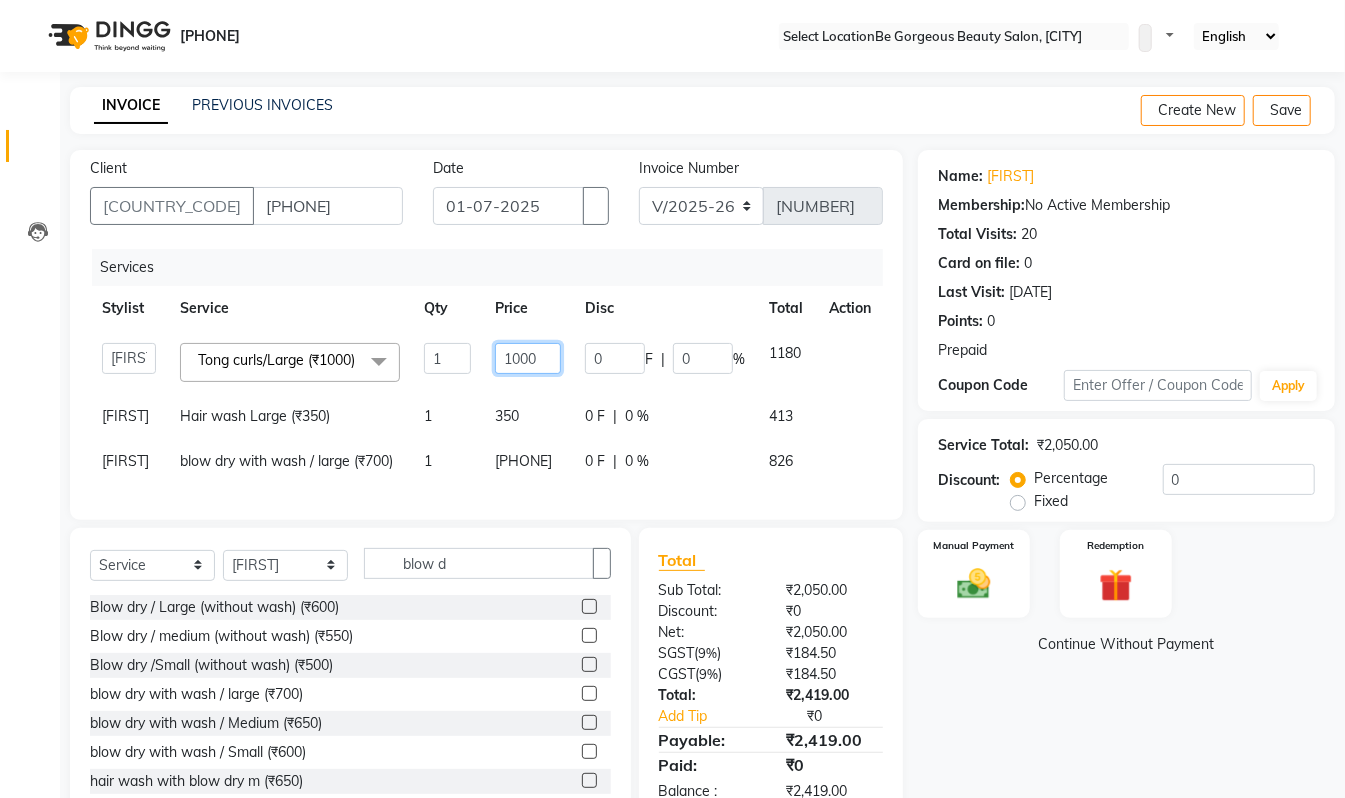 click on "1000" at bounding box center [447, 358] 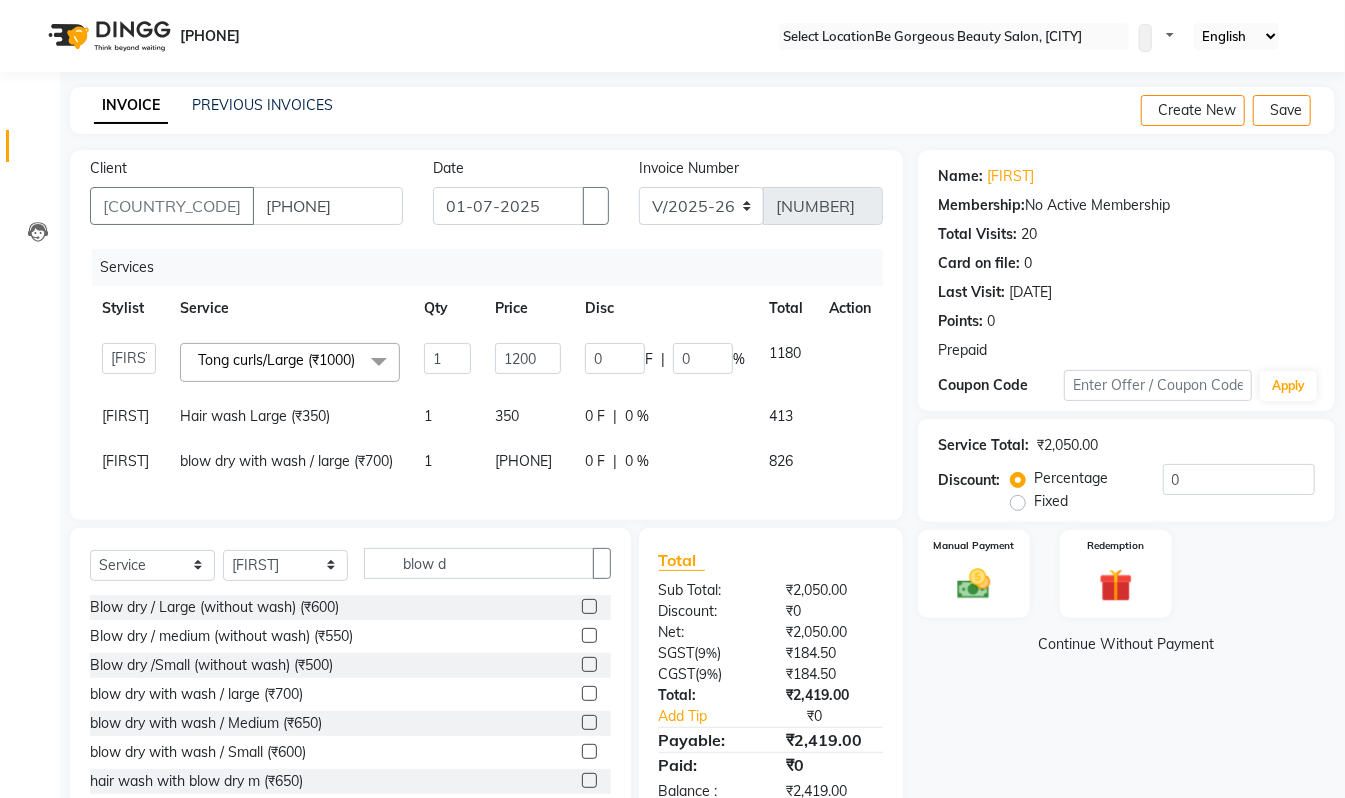 click on "350" at bounding box center [528, 362] 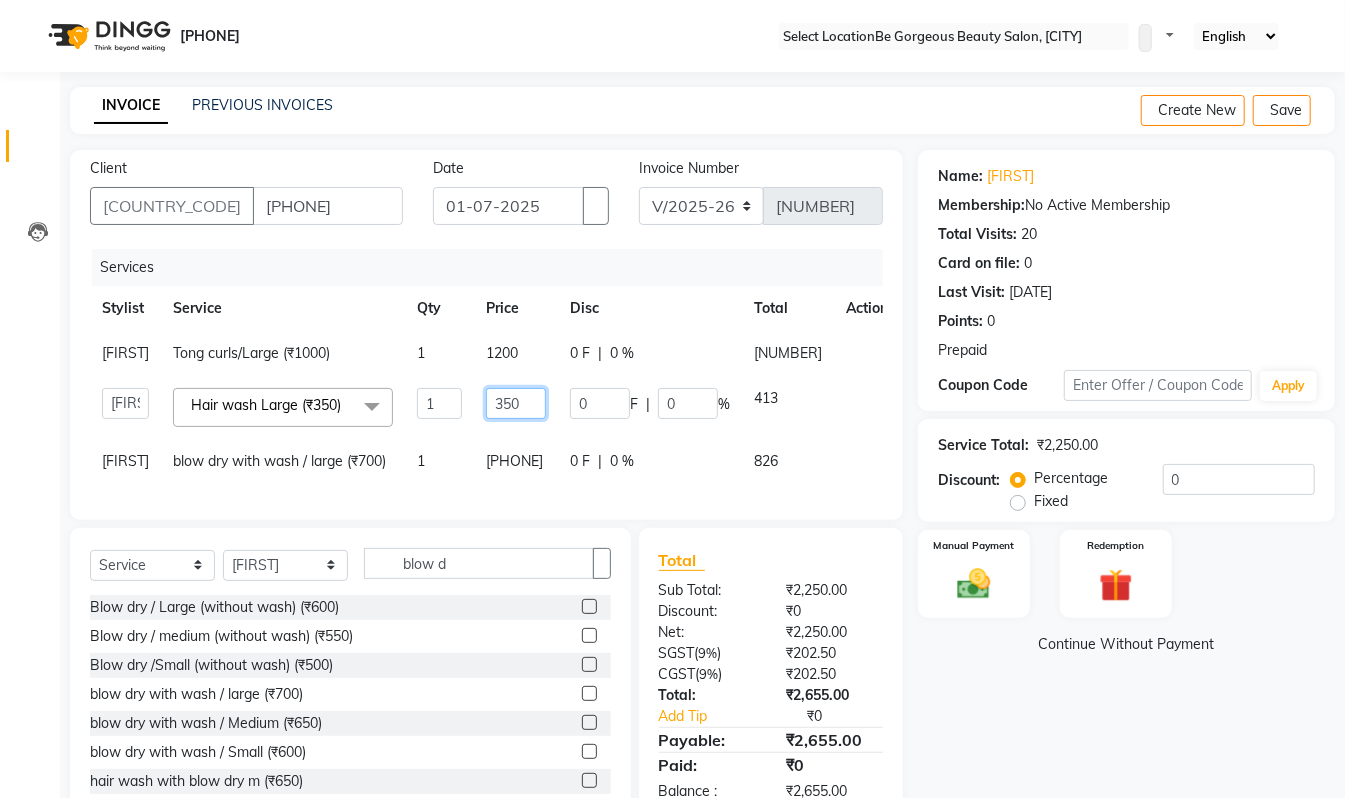 click on "350" at bounding box center [439, 403] 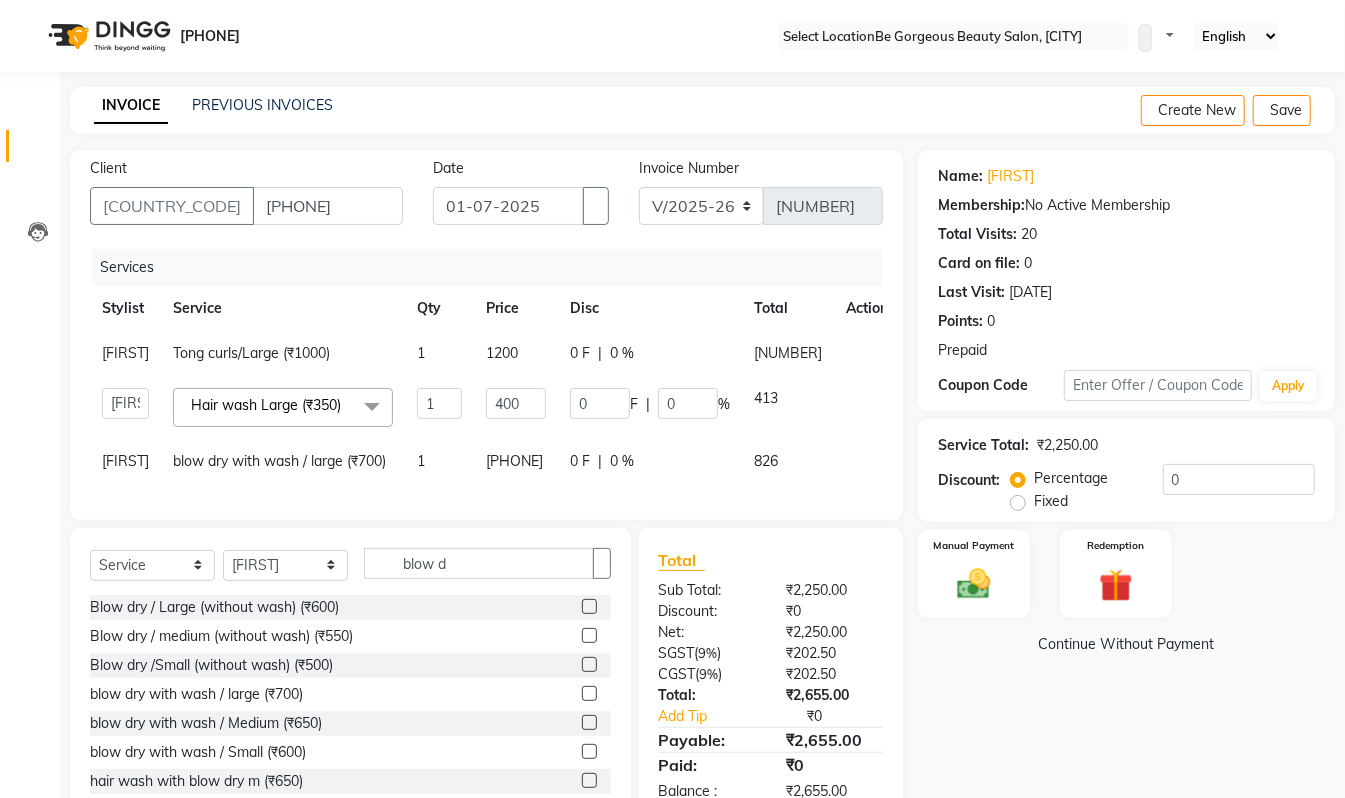 click on "Name: [FIRST] Membership: No Active Membership Total Visits: 20 Card on file: 0 Last Visit: 28-06-2025 Points: 0 Prepaid Coupon Code Apply Service Total: ₹2,250.00 Discount: Percentage Fixed 0 Manual Payment Redemption Continue Without Payment" at bounding box center [1134, 486] 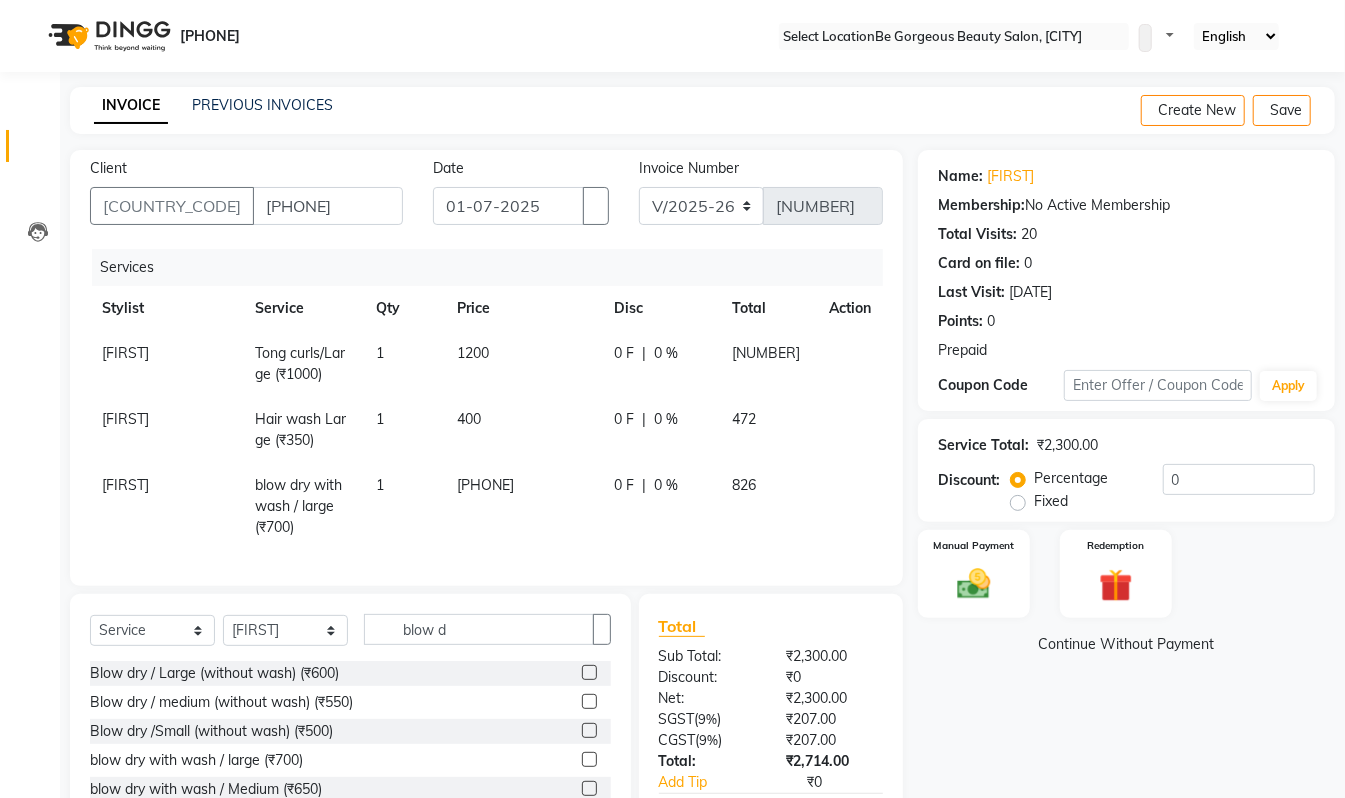 click at bounding box center (837, 343) 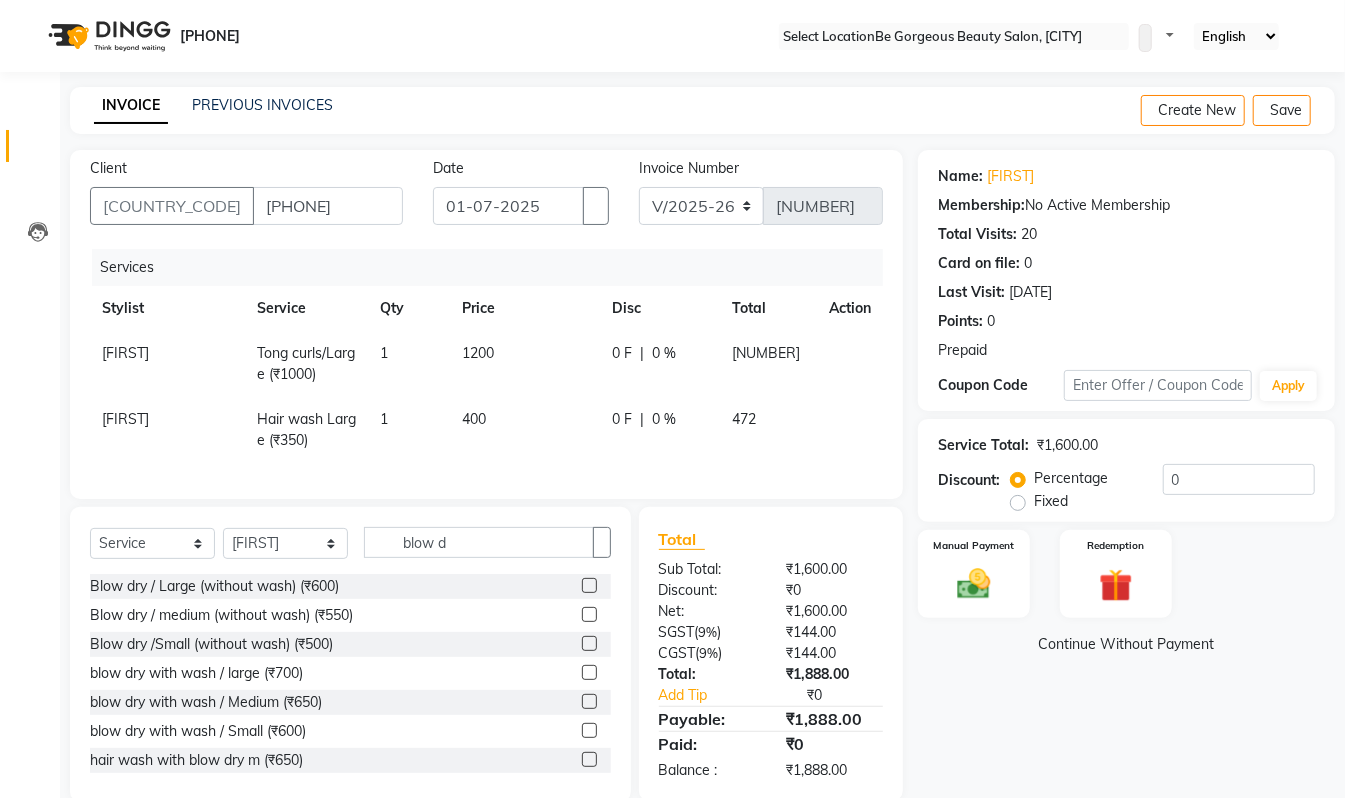 click at bounding box center [589, 585] 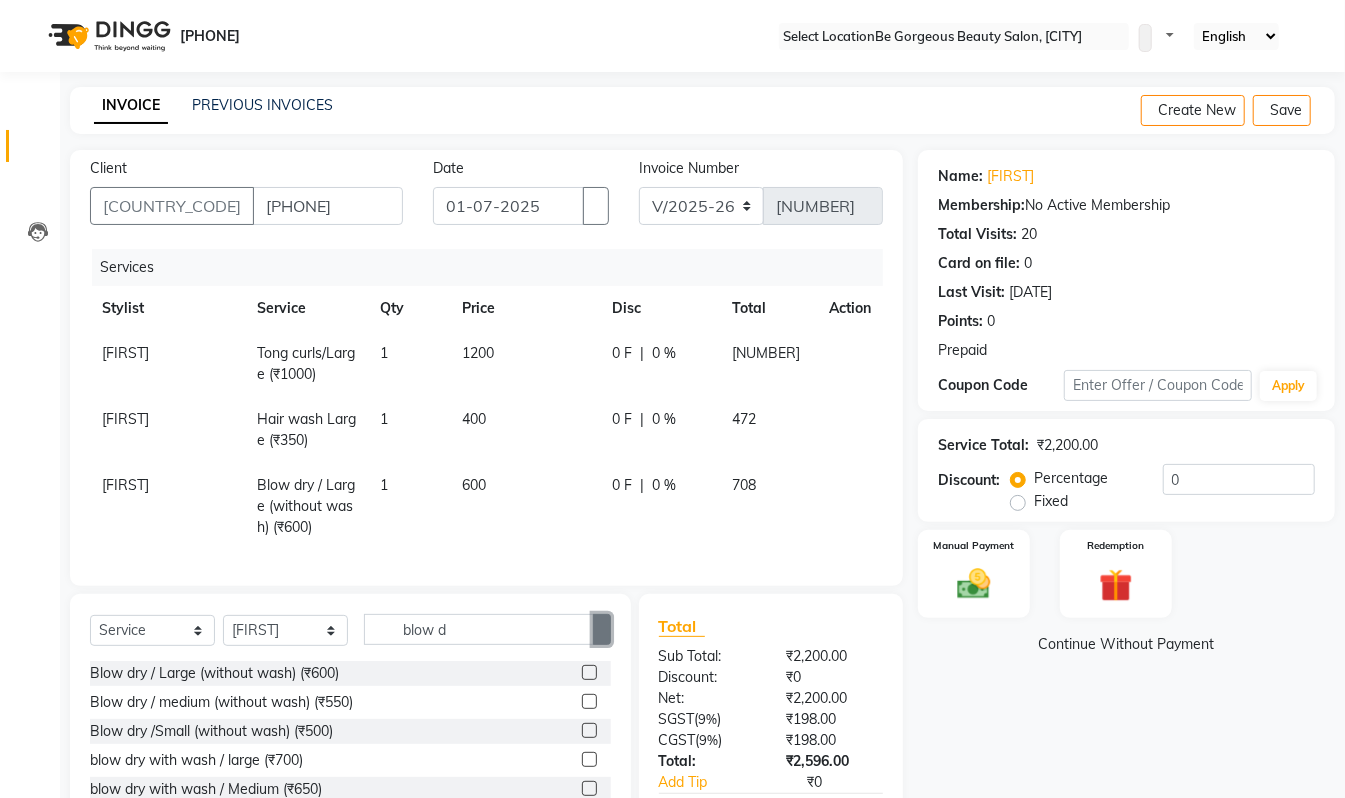 click at bounding box center [602, 629] 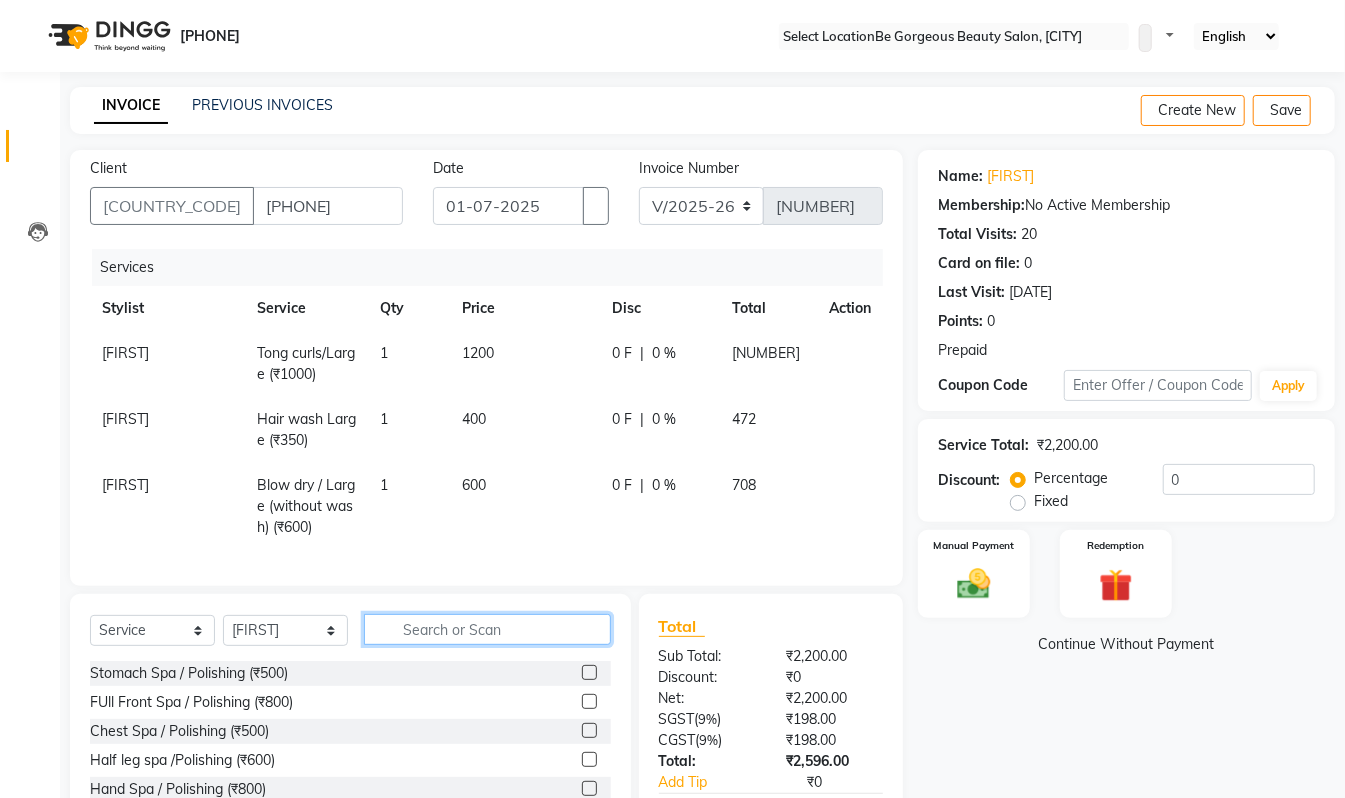 click at bounding box center [487, 629] 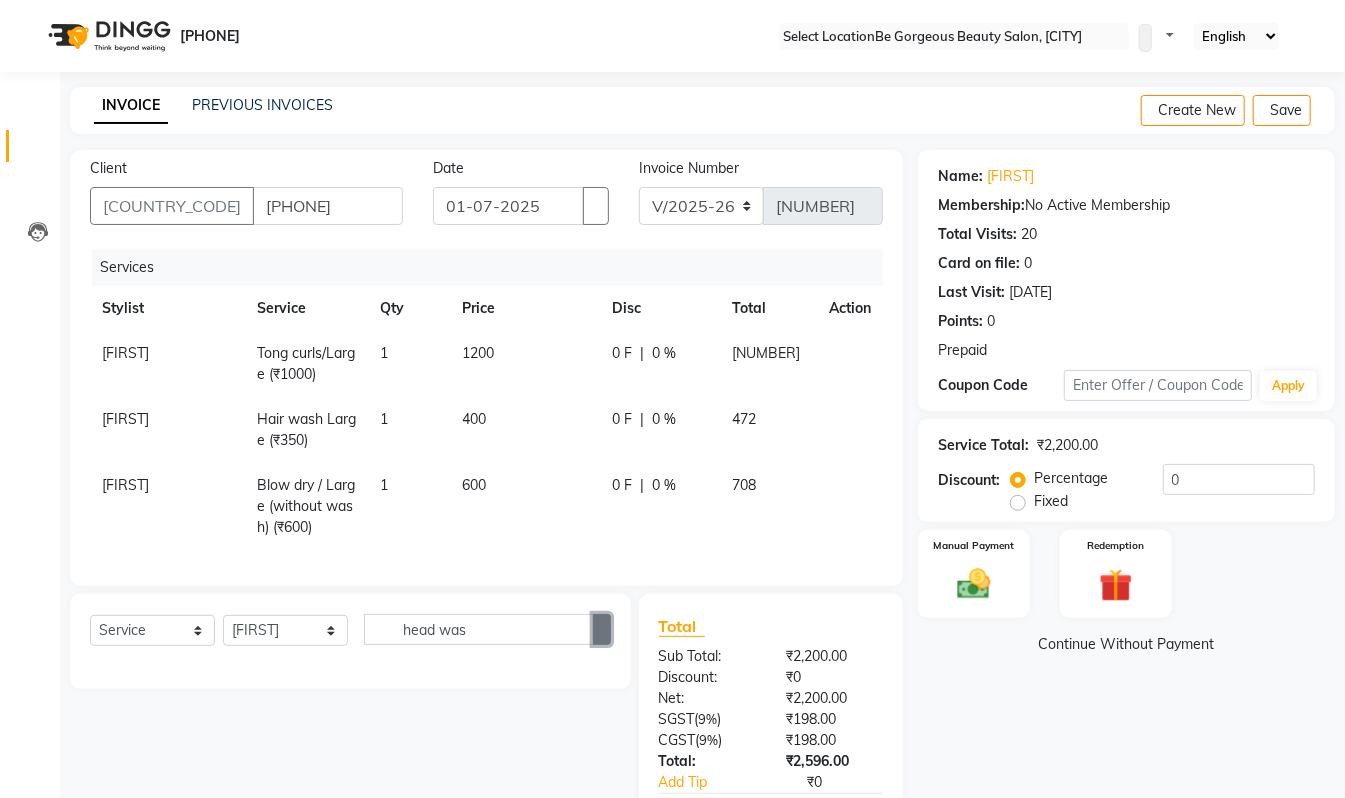 click at bounding box center (602, 630) 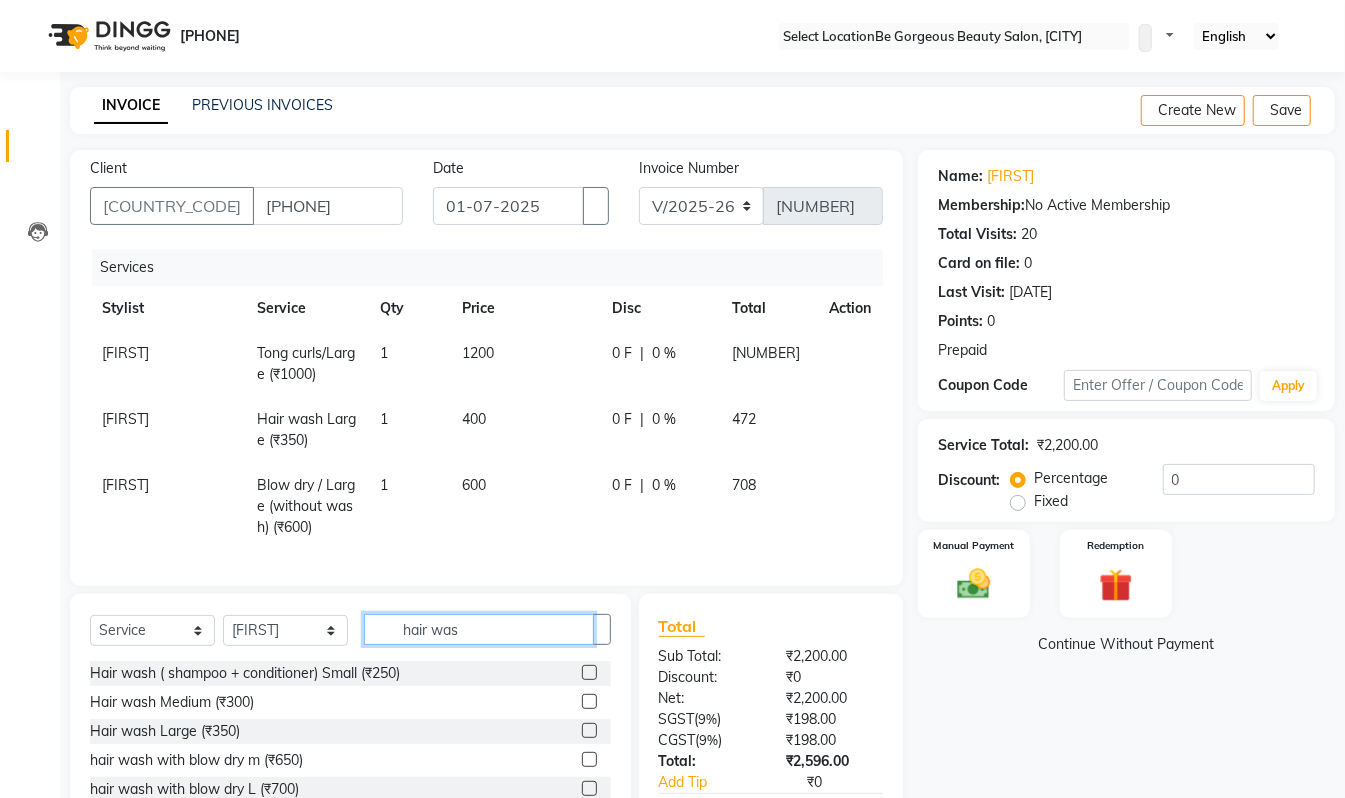 type on "hair was" 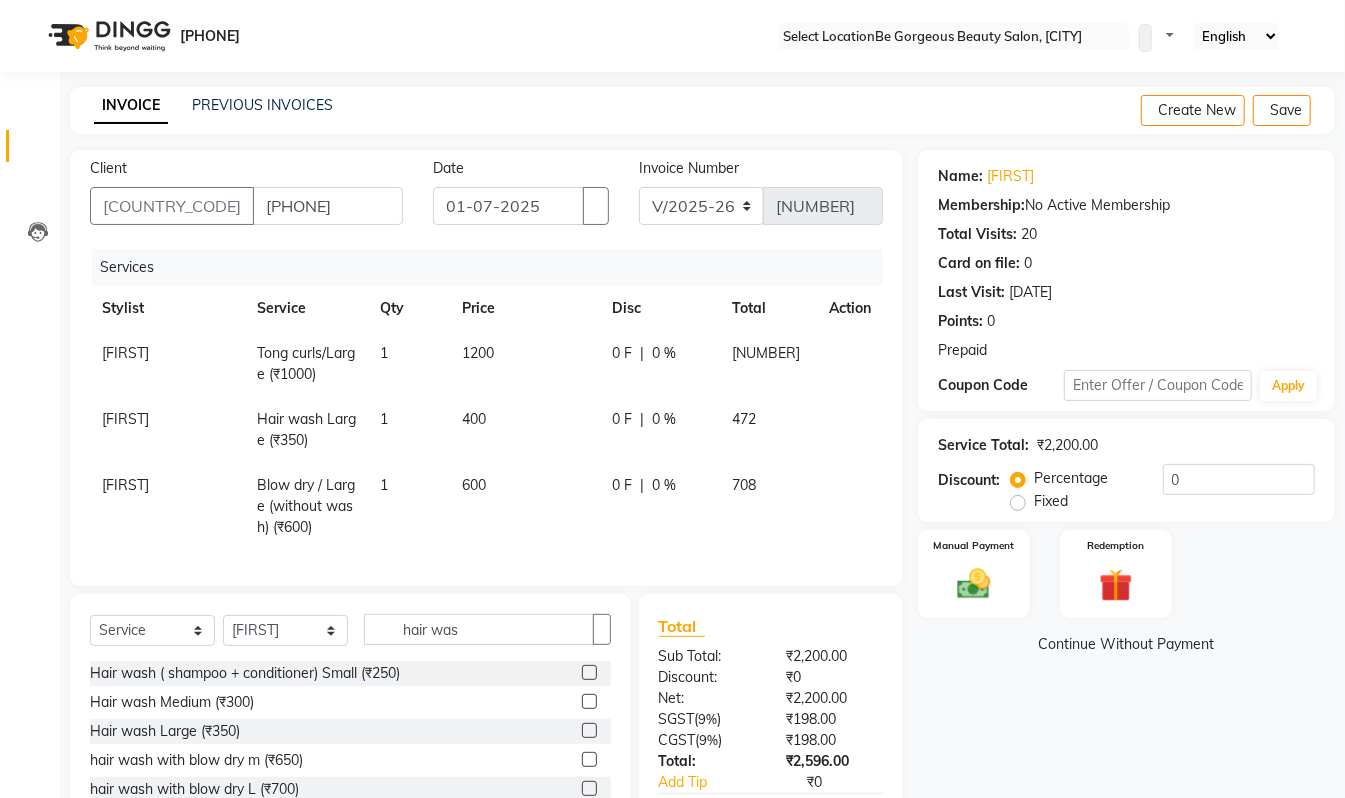 click at bounding box center [589, 730] 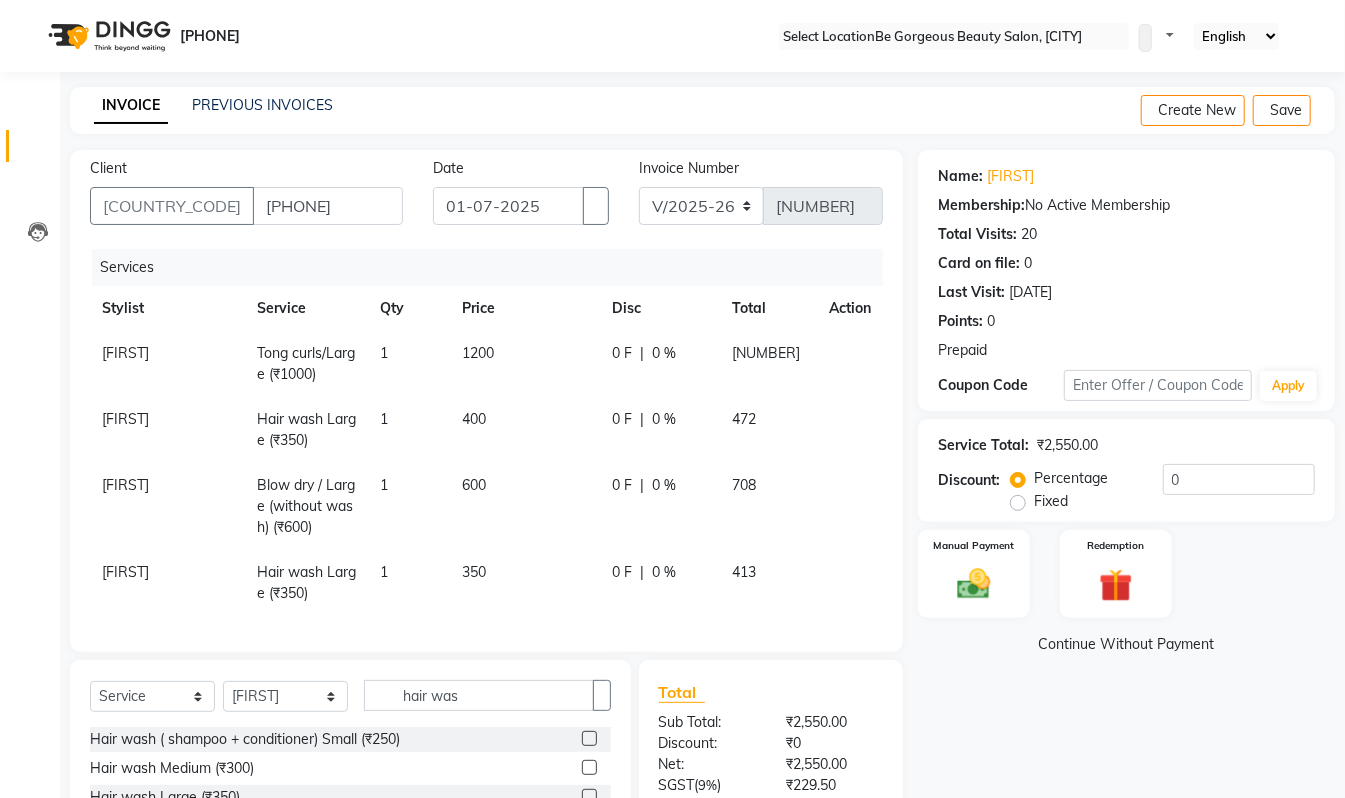 click on "350" at bounding box center (125, 353) 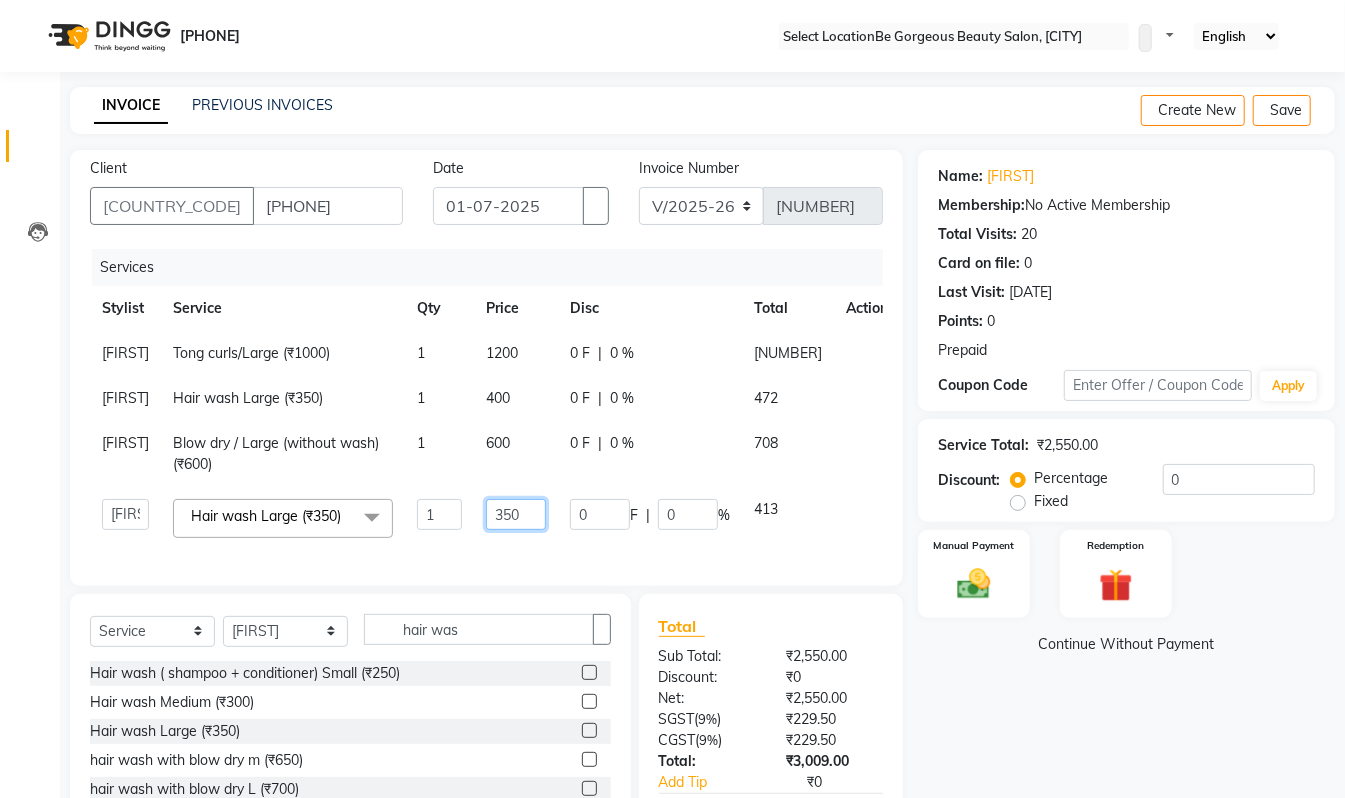 click on "350" at bounding box center [439, 514] 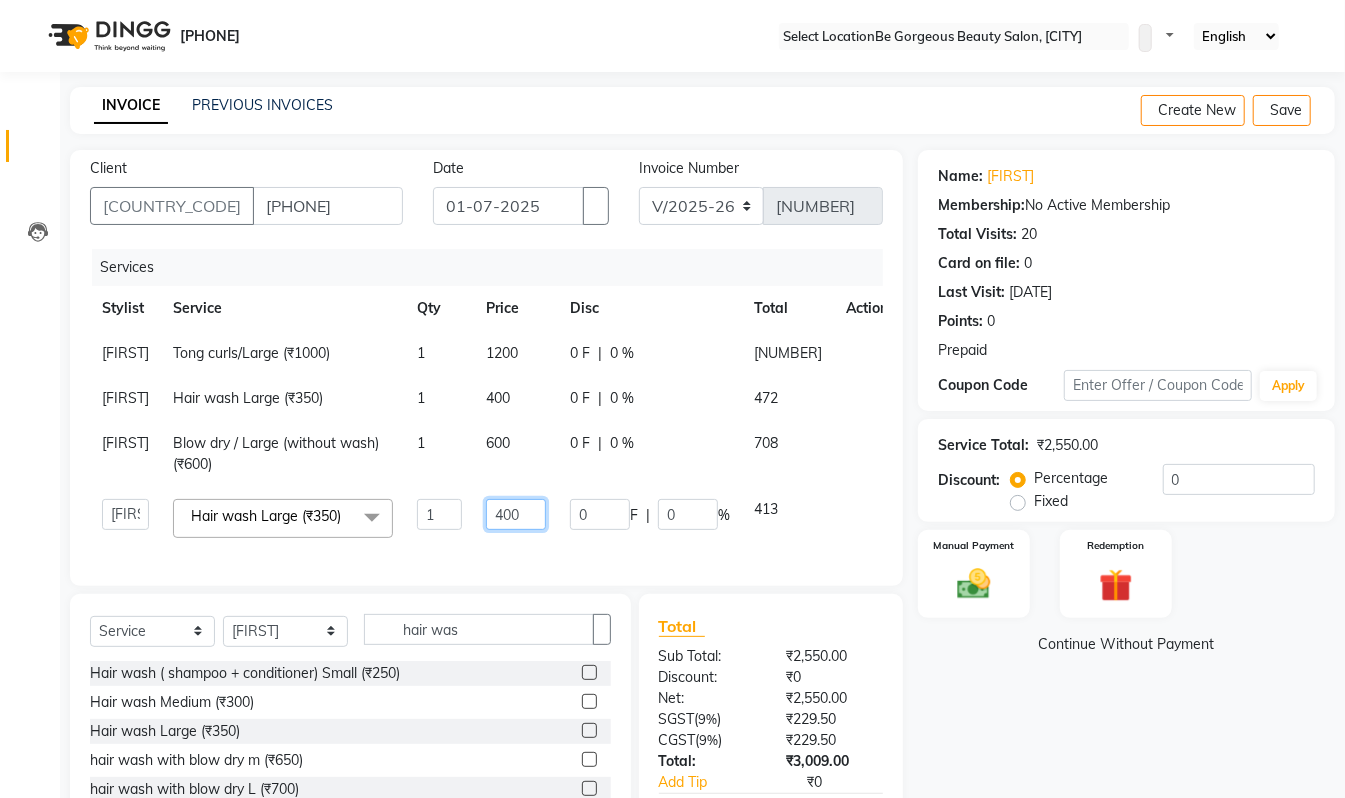 scroll, scrollTop: 53, scrollLeft: 0, axis: vertical 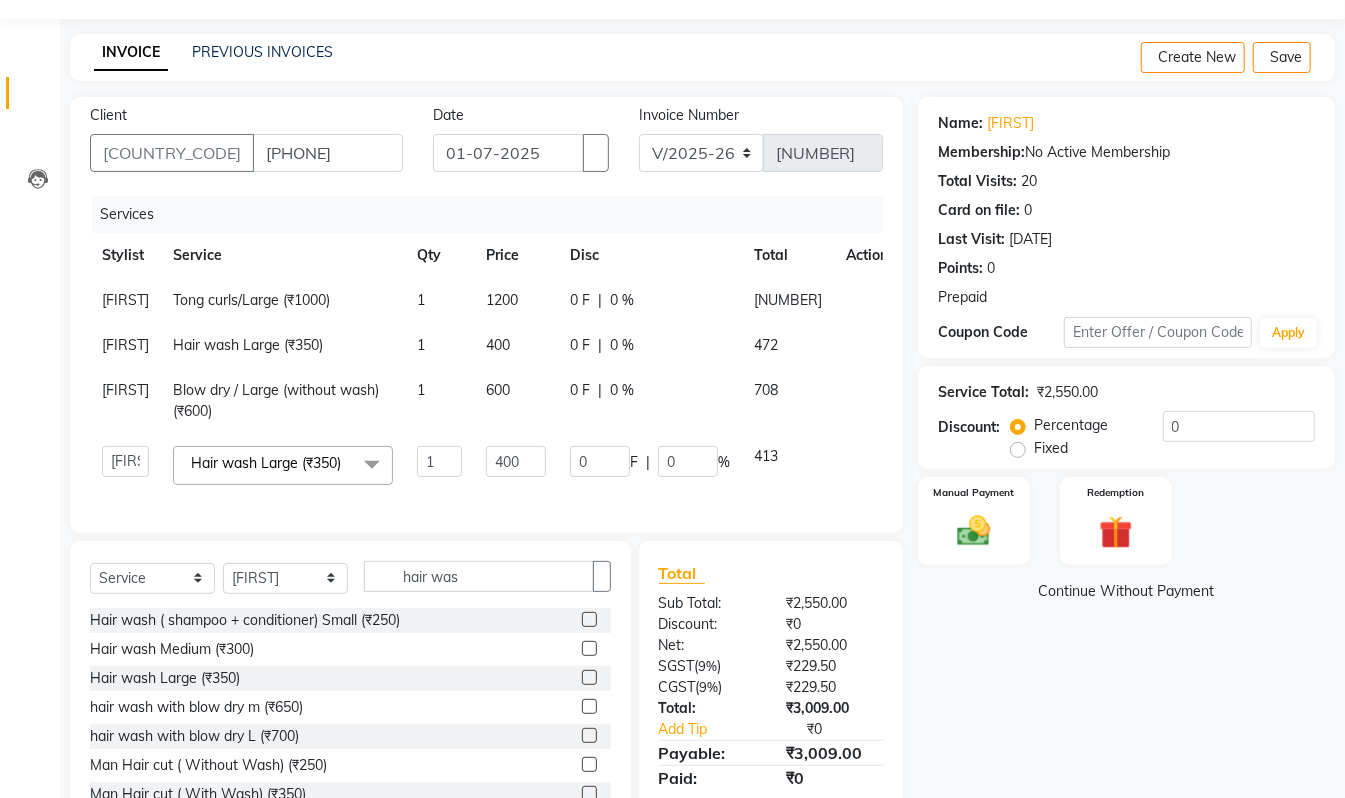 click on "Services Stylist Service Qty Price Disc Total Action Akram Tong curls/Large (₹1000) 1 1200 0 F | 0 % 1416 Akram Hair wash Large (₹350) 1 400 0 F | 0 % 472 Rehbar Blow dry / Large (without wash) (₹600) 1 600 0 F | 0 % 708 Akram AnasGayatri lata Manager Munu Pooja Rehbar Romi Talib Wajid Hair wash Large (₹350) x Stomach Spa / Polishing (₹500) FUll Front Spa / Polishing (₹800) Chest Spa / Polishing (₹500) Half leg spa /Polishing (₹600) Hand Spa / Polishing (₹800) Full back spa /Polishing (₹900) Underarme spa /Polishing (₹500) Full leg spa /Polishing (₹900) Blouse line Spa / Polishing (₹600) Half back spa /Polishing (₹500) Full body spa /Polishing (₹3500) Stomach Spa / Polishing (₹500) Blouse line Spa / Polishing (₹600) FUll Front Spa / Polishing (₹800) Chest Spa / Polishing (₹500) Half leg spa /Polishing (₹600) Hand Spa / Polishing (₹800) Full back spa /Polishing (₹900) Underarme spa /Polishing (₹500) Full leg spa /Polishing (₹900) 1 400" at bounding box center (486, 354) 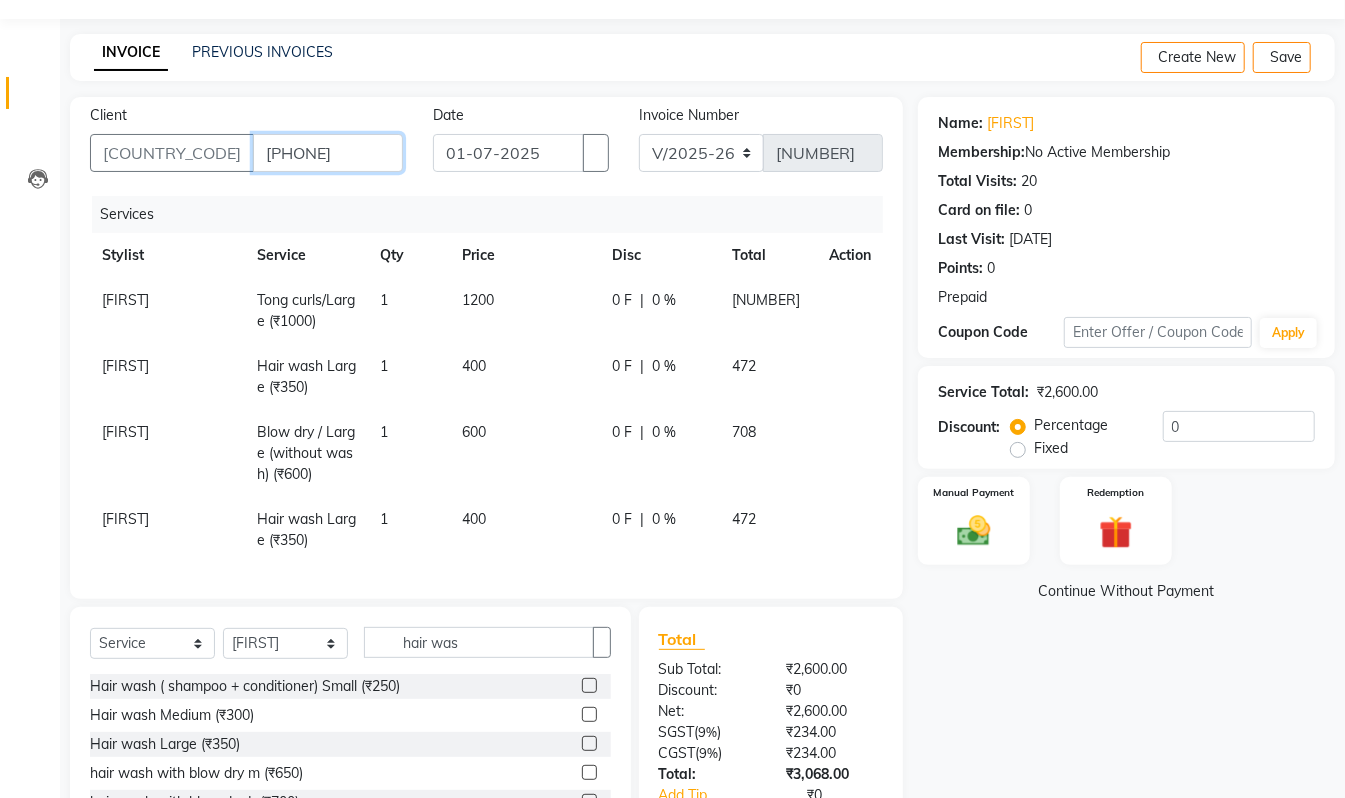 click on "[PHONE]" at bounding box center [328, 153] 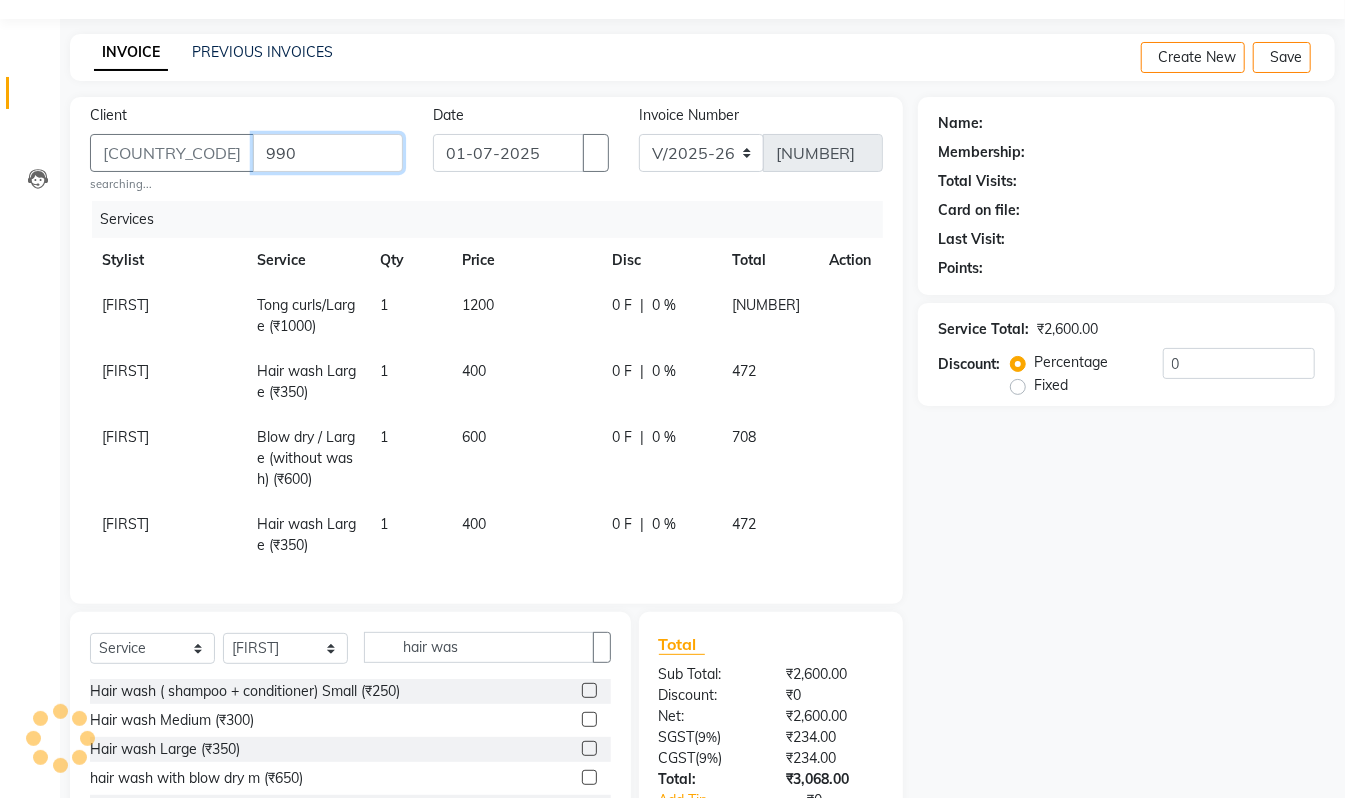 type on "99" 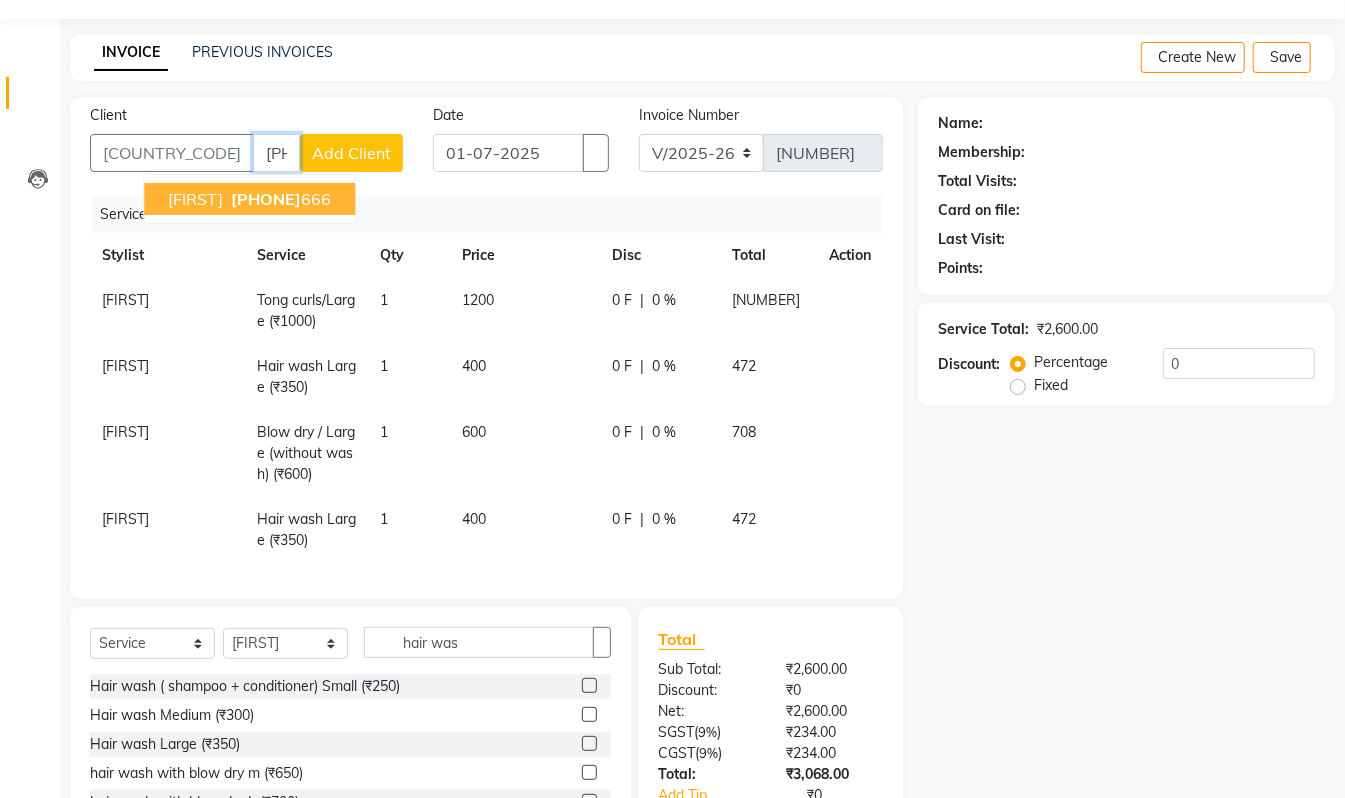 click on "[PHONE]" at bounding box center (279, 199) 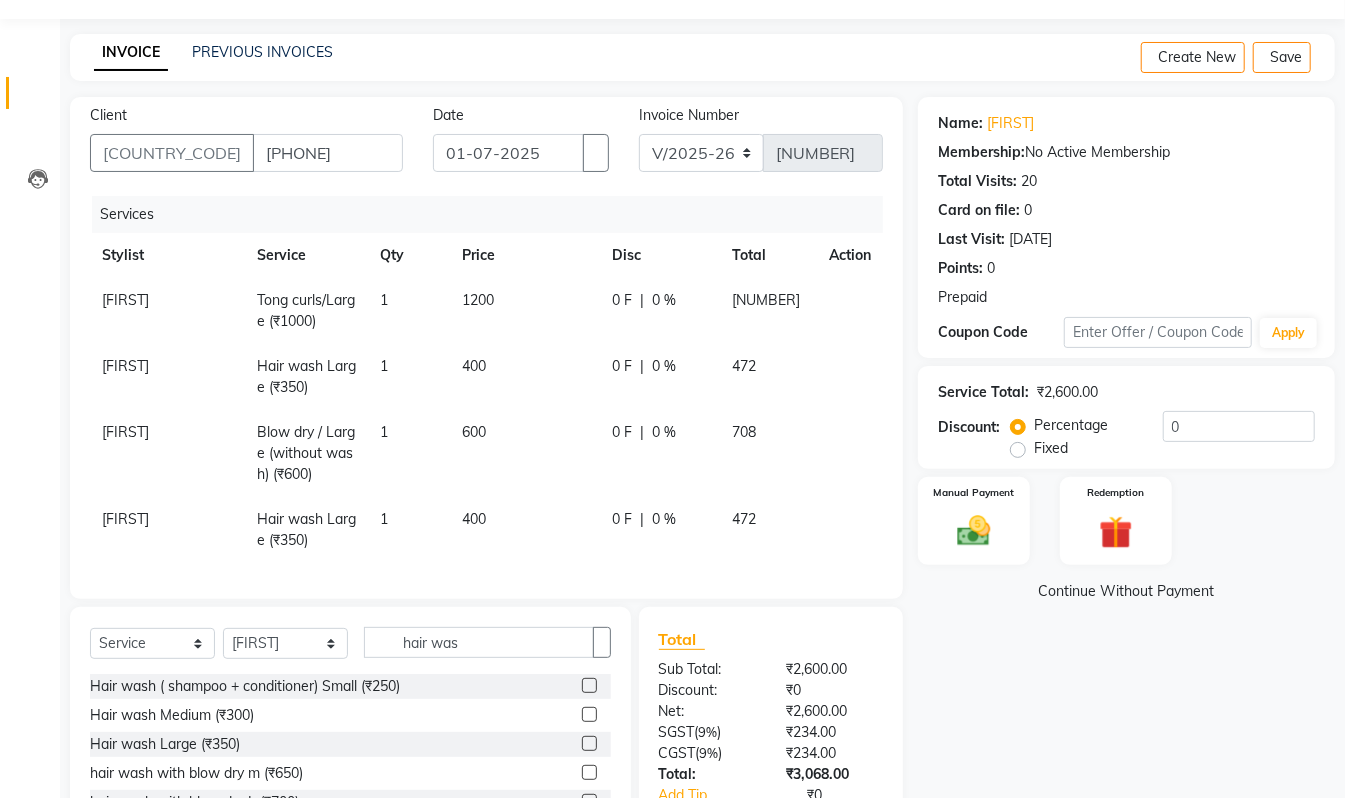 click on "Prepaid" at bounding box center [1126, 152] 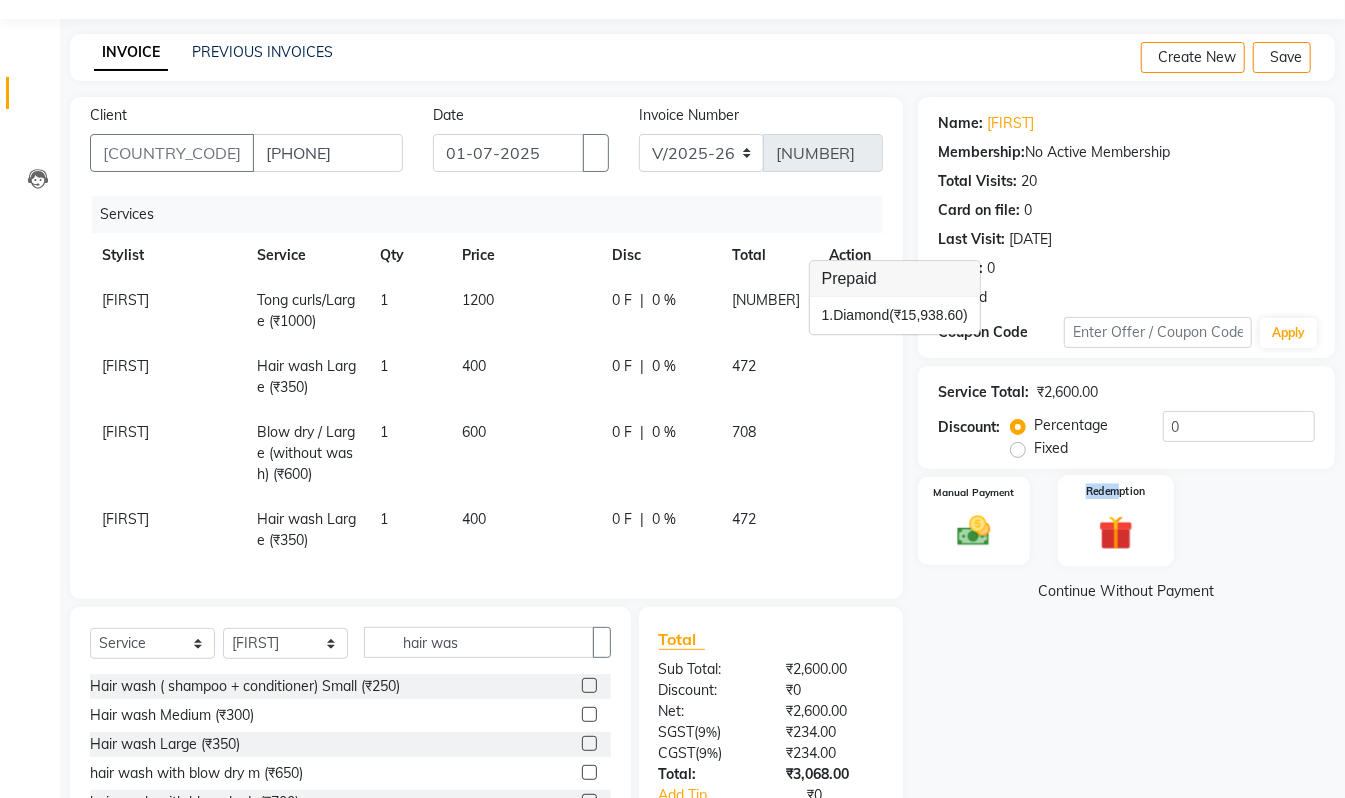 click on "Redemption" at bounding box center (1116, 521) 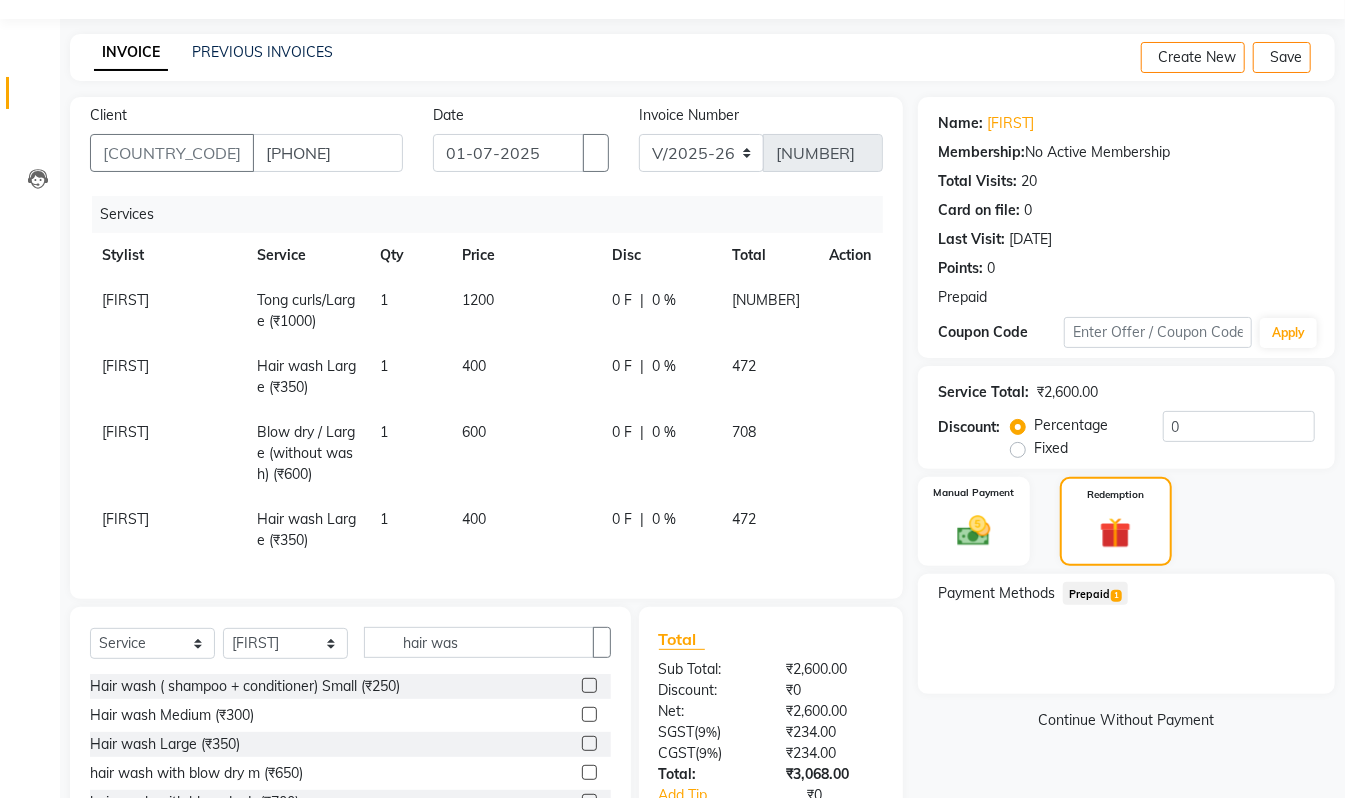 click on "1" at bounding box center [1116, 596] 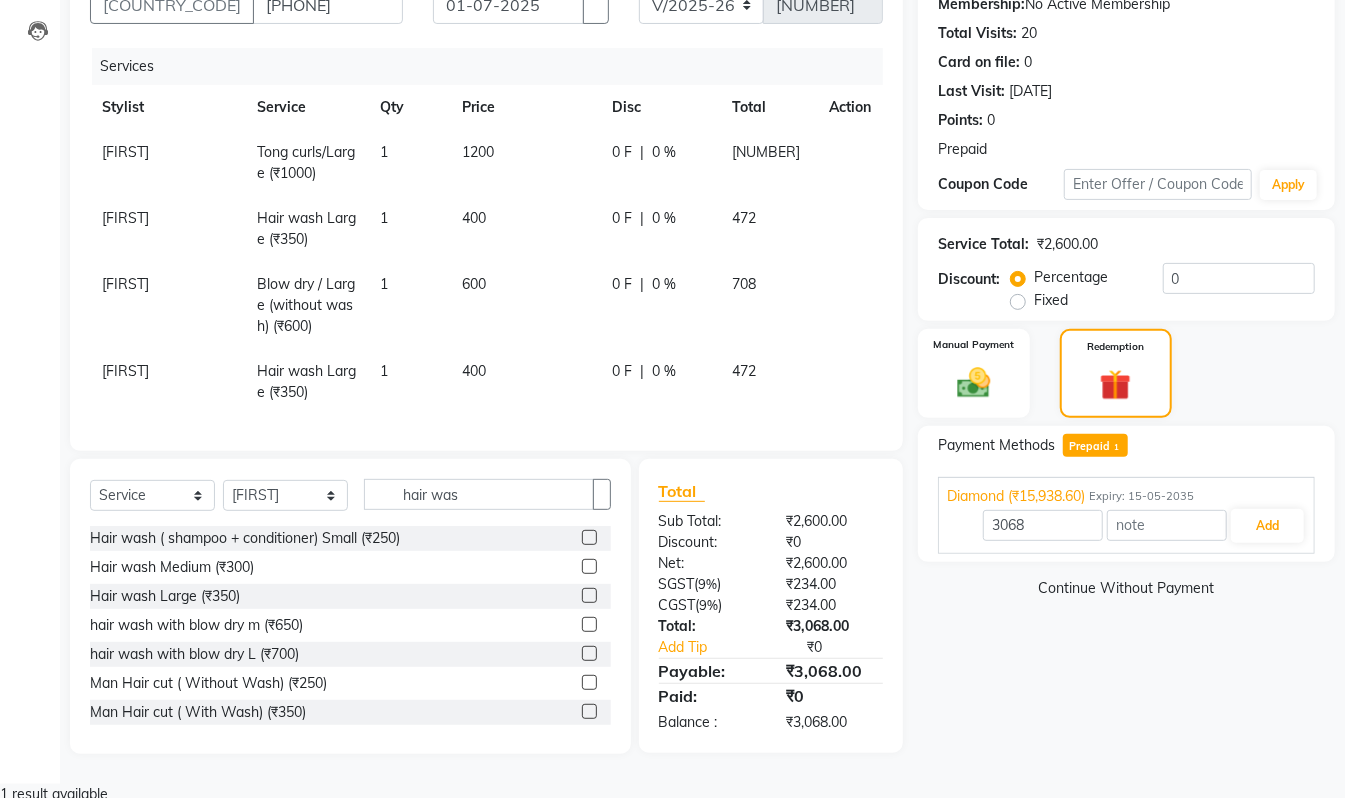 scroll, scrollTop: 206, scrollLeft: 0, axis: vertical 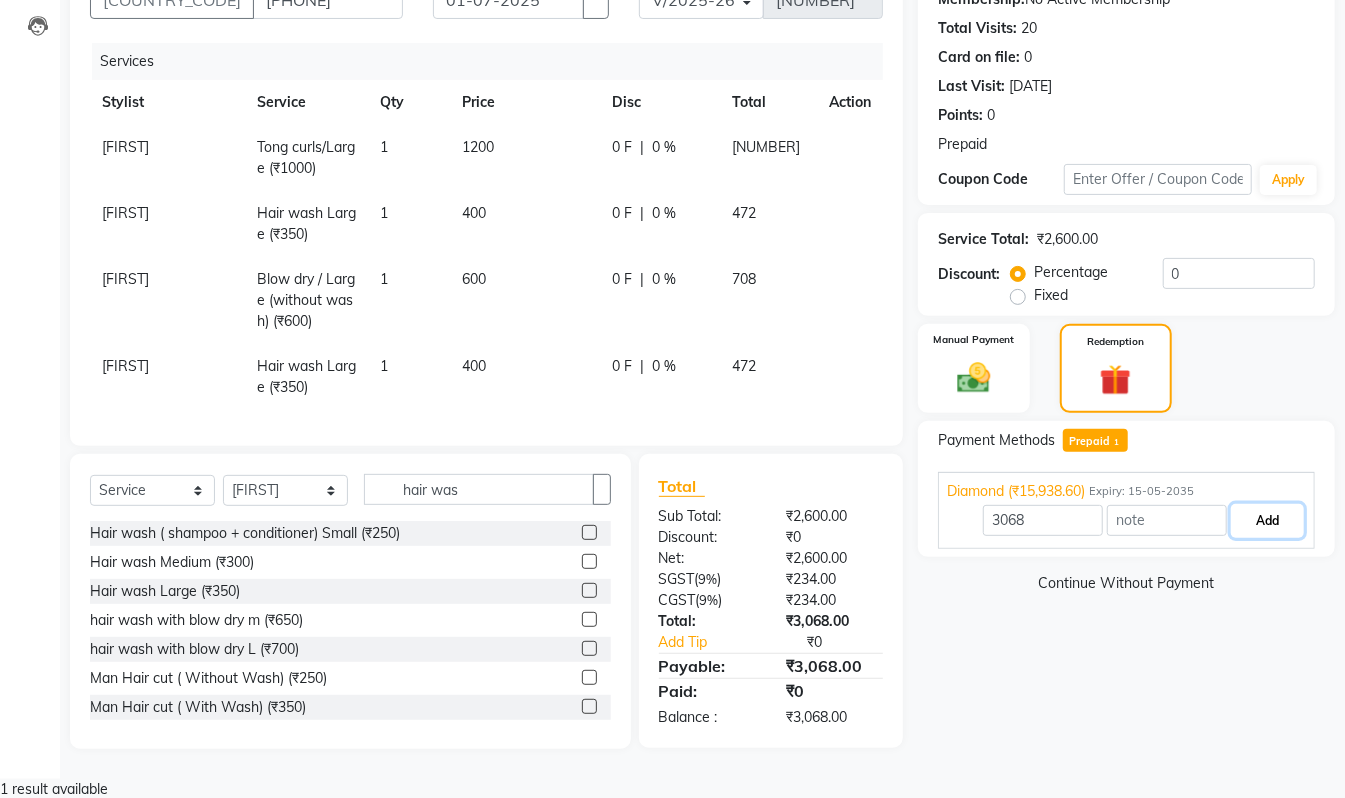 click on "Add" at bounding box center [1267, 521] 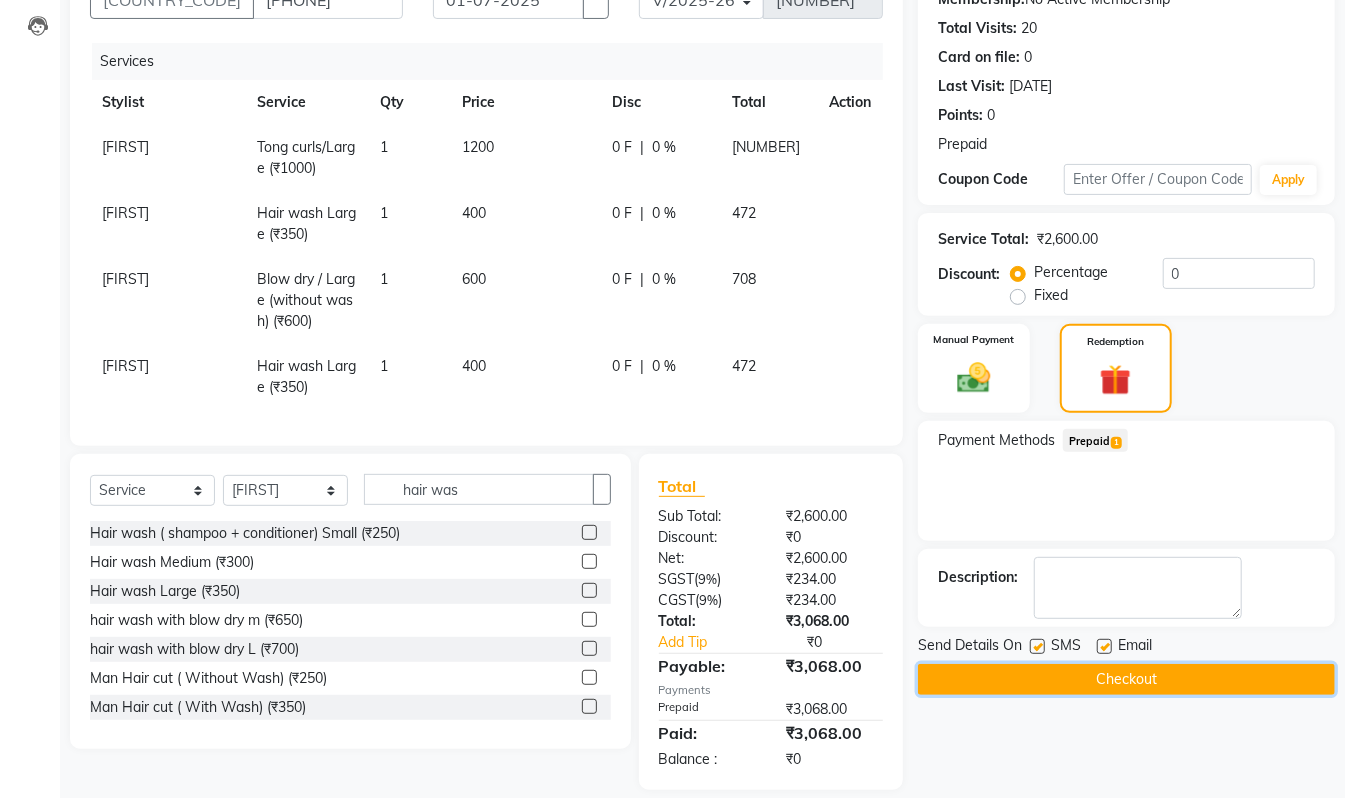 click on "Checkout" at bounding box center (1126, 679) 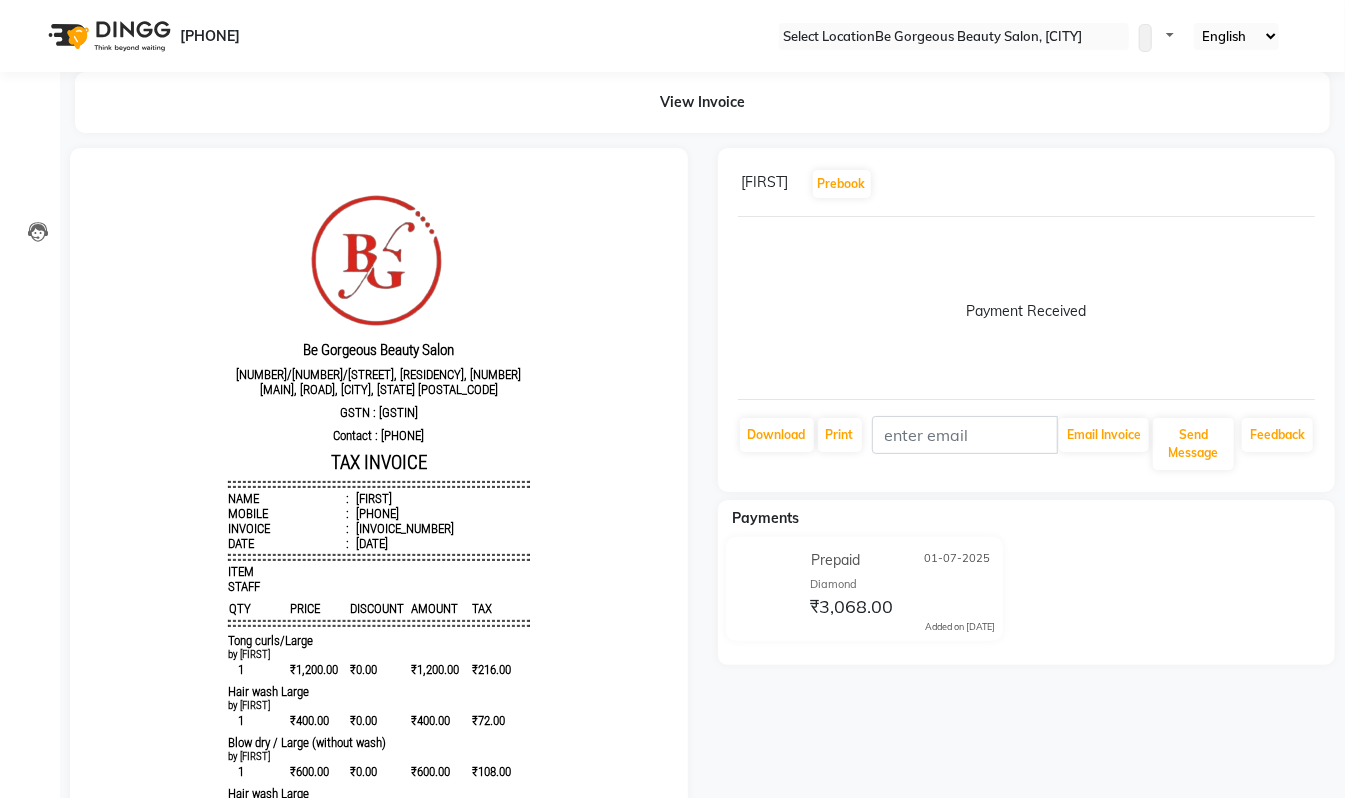 scroll, scrollTop: 0, scrollLeft: 0, axis: both 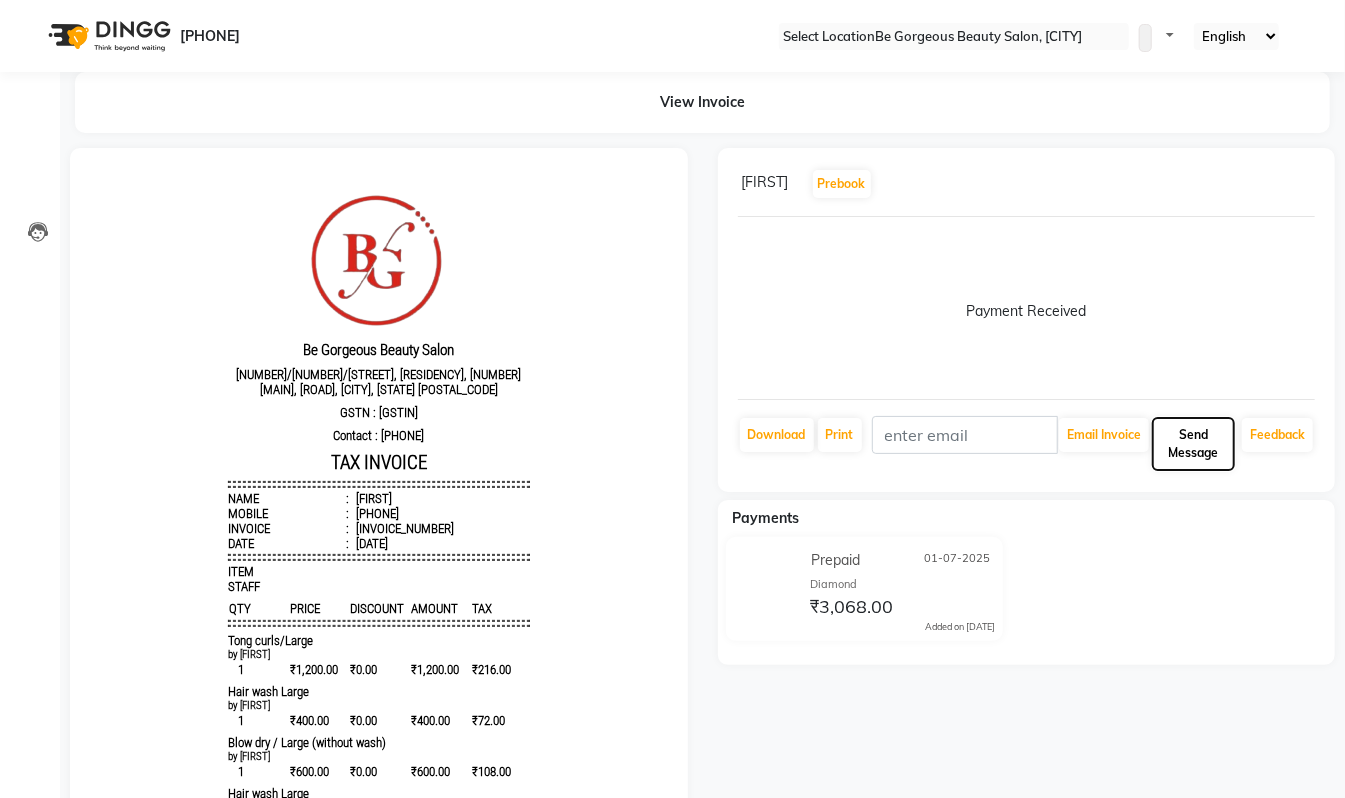 click on "Send Message" at bounding box center [1104, 435] 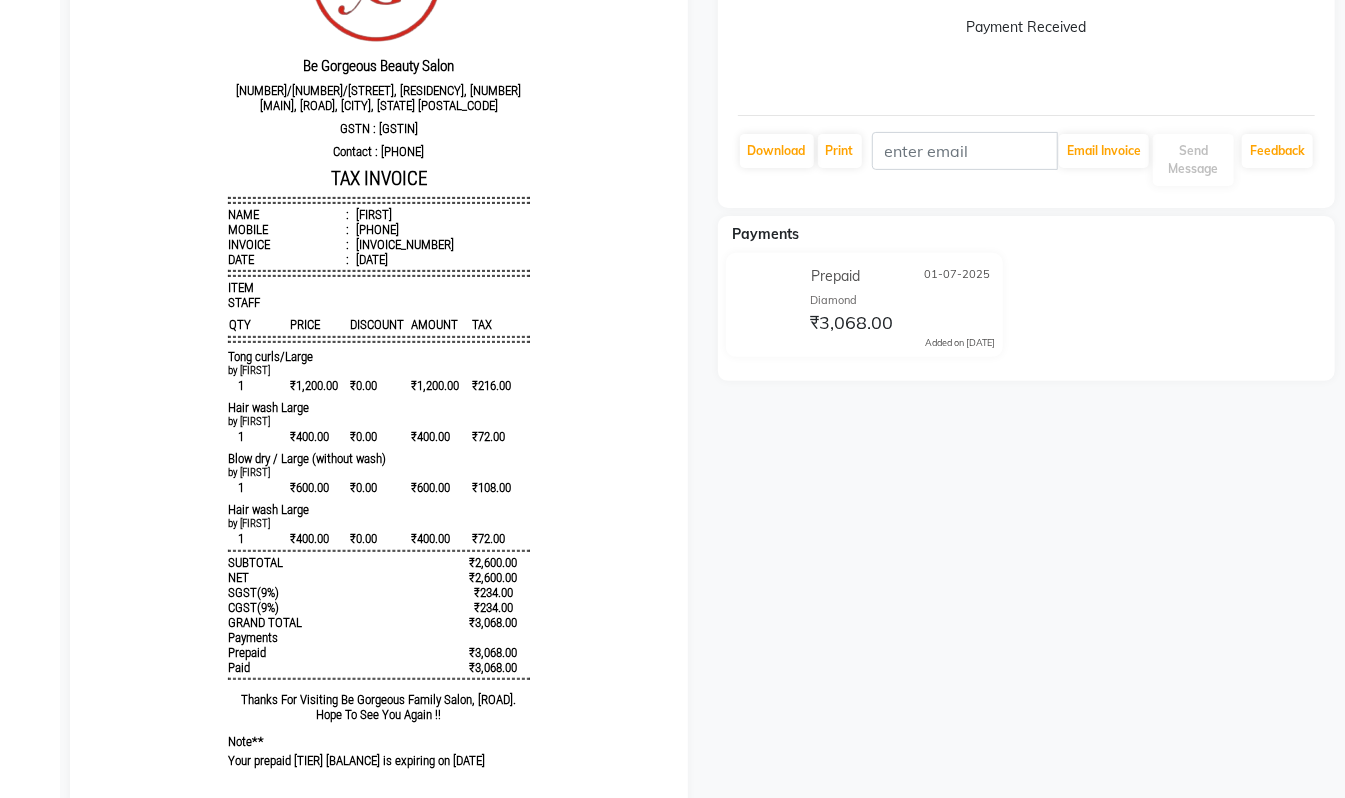 scroll, scrollTop: 320, scrollLeft: 0, axis: vertical 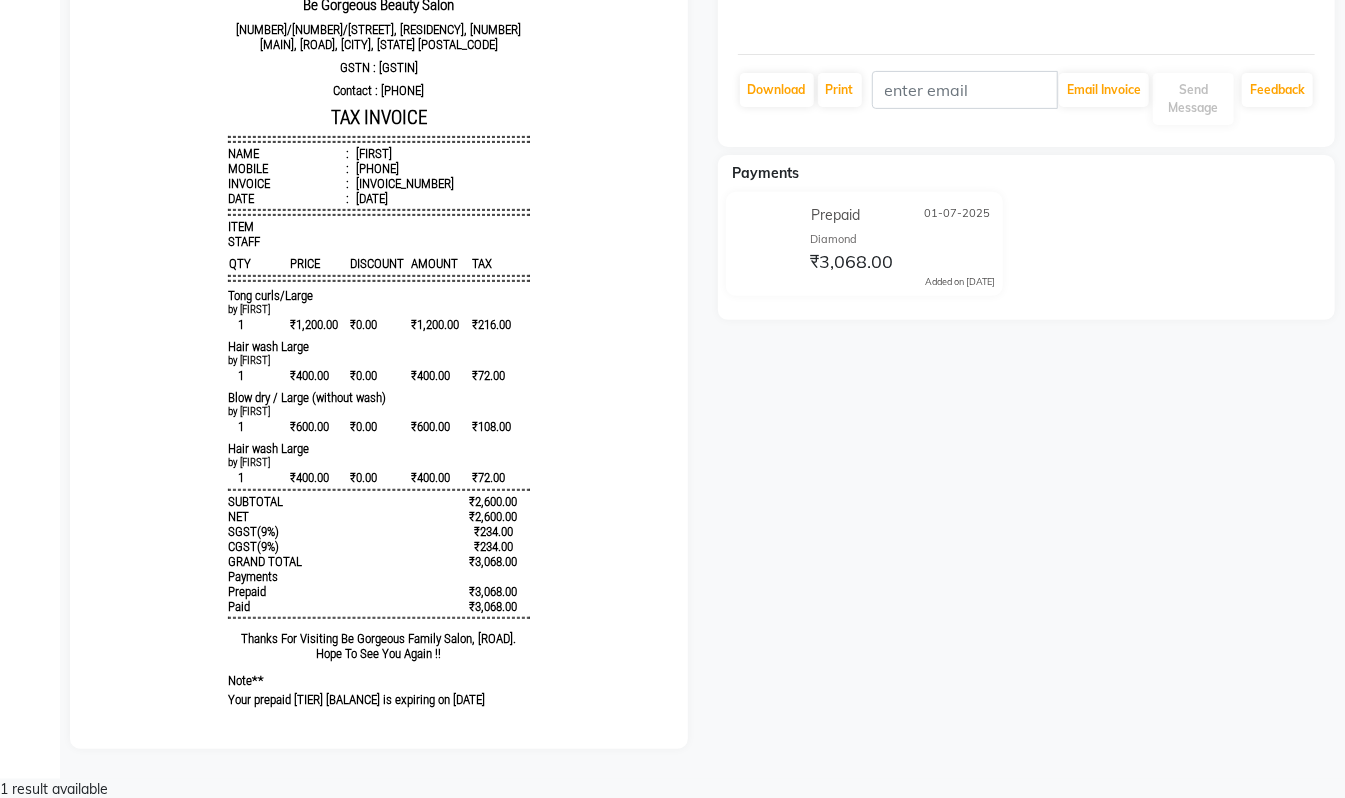 click on "[FIRST] [LAST] [STATUS] [PAYMENT_TYPE] [DATE] [TIER] [PRICE] Added on [DATE]" at bounding box center (1027, 276) 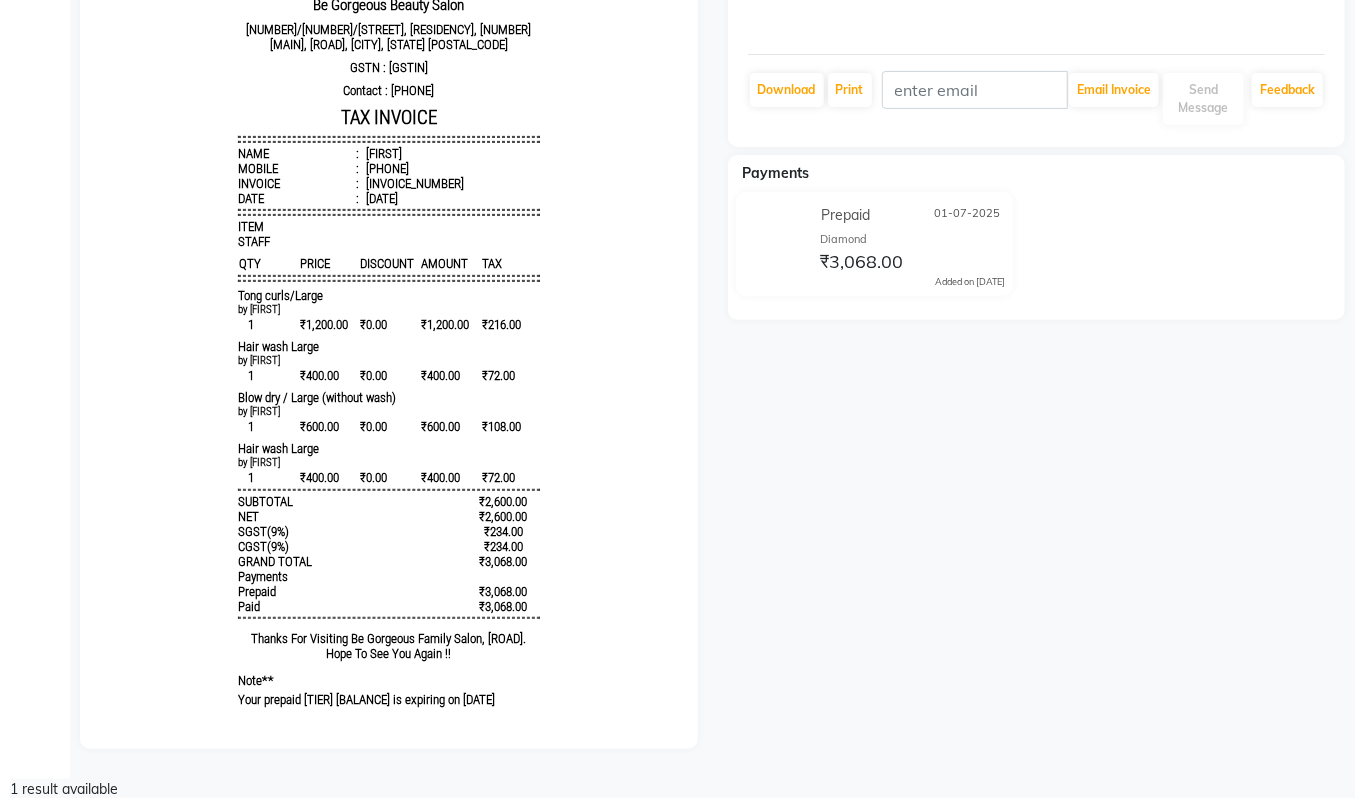 scroll, scrollTop: 0, scrollLeft: 0, axis: both 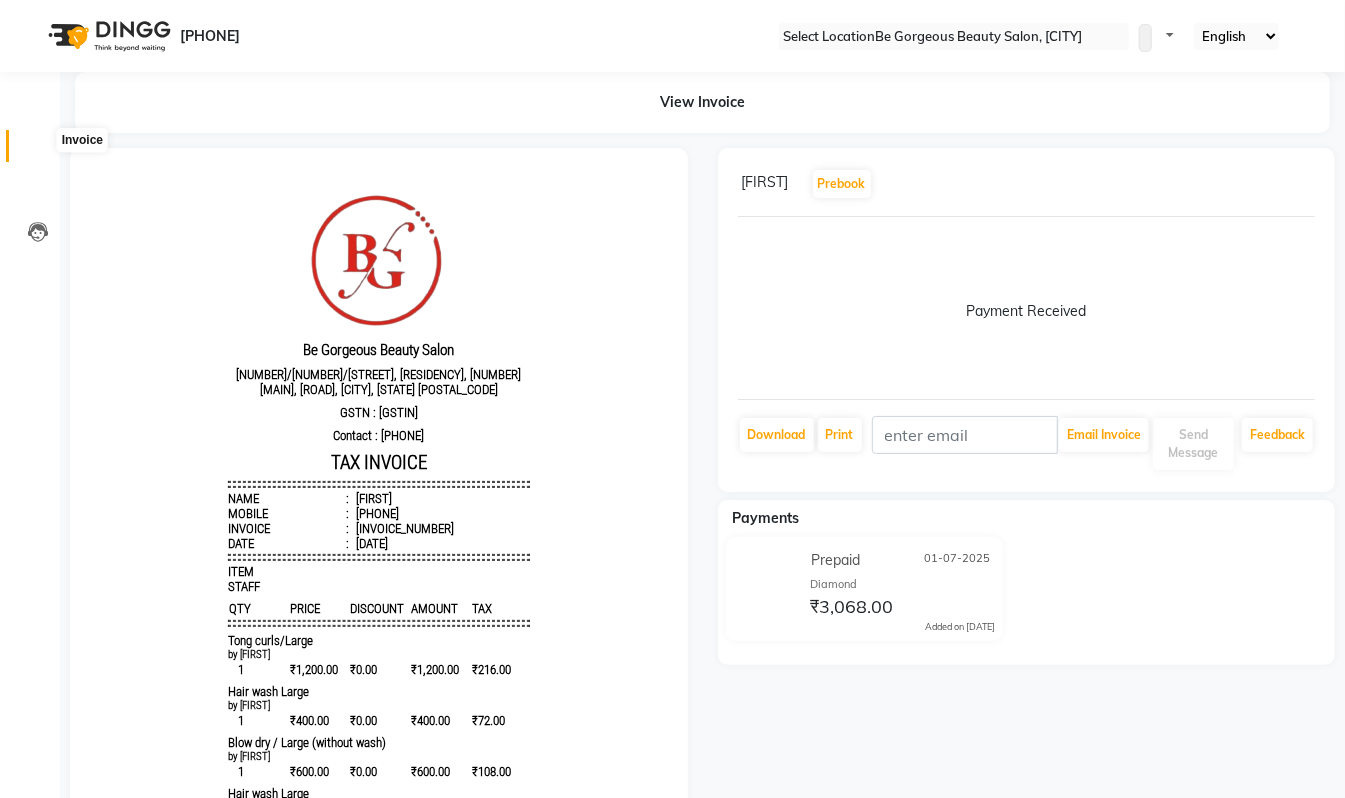 click at bounding box center [38, 151] 